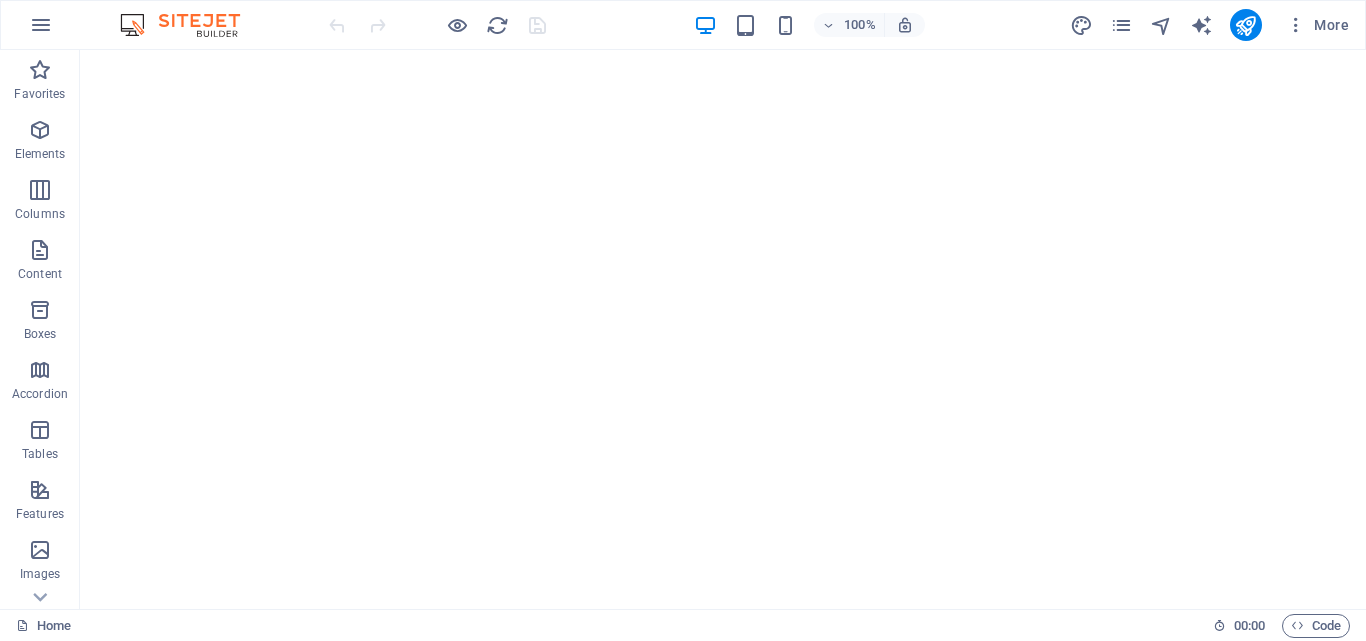 scroll, scrollTop: 0, scrollLeft: 0, axis: both 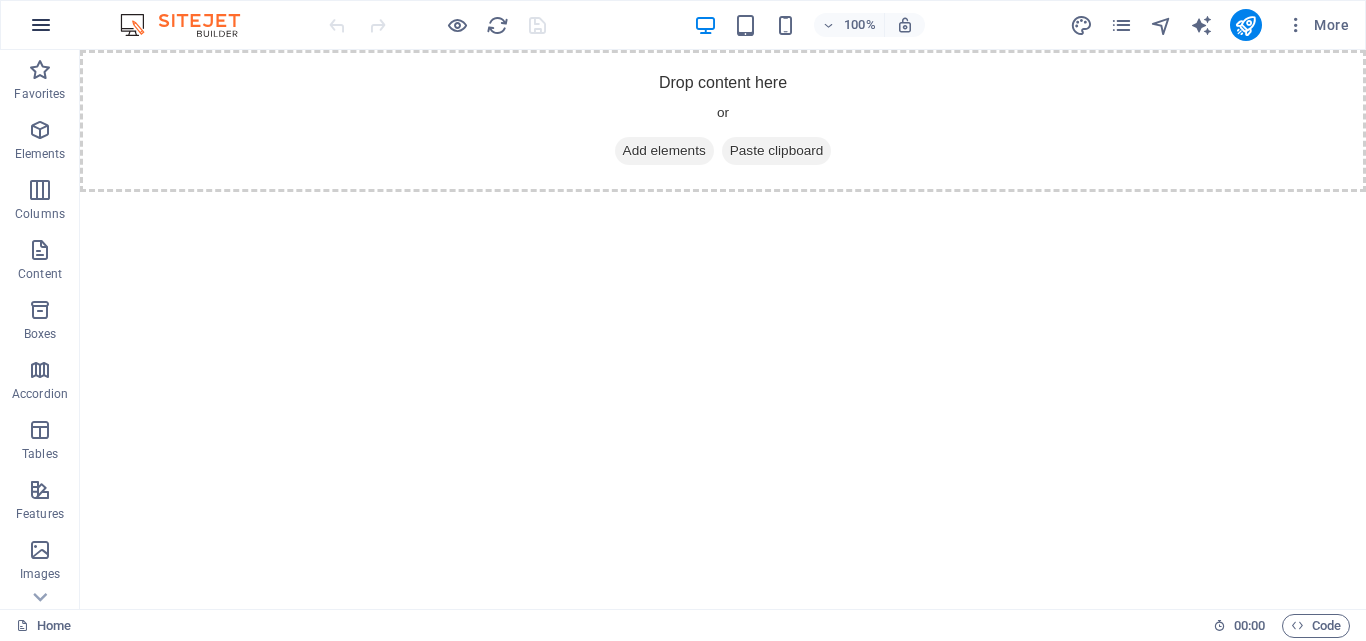 click at bounding box center (41, 25) 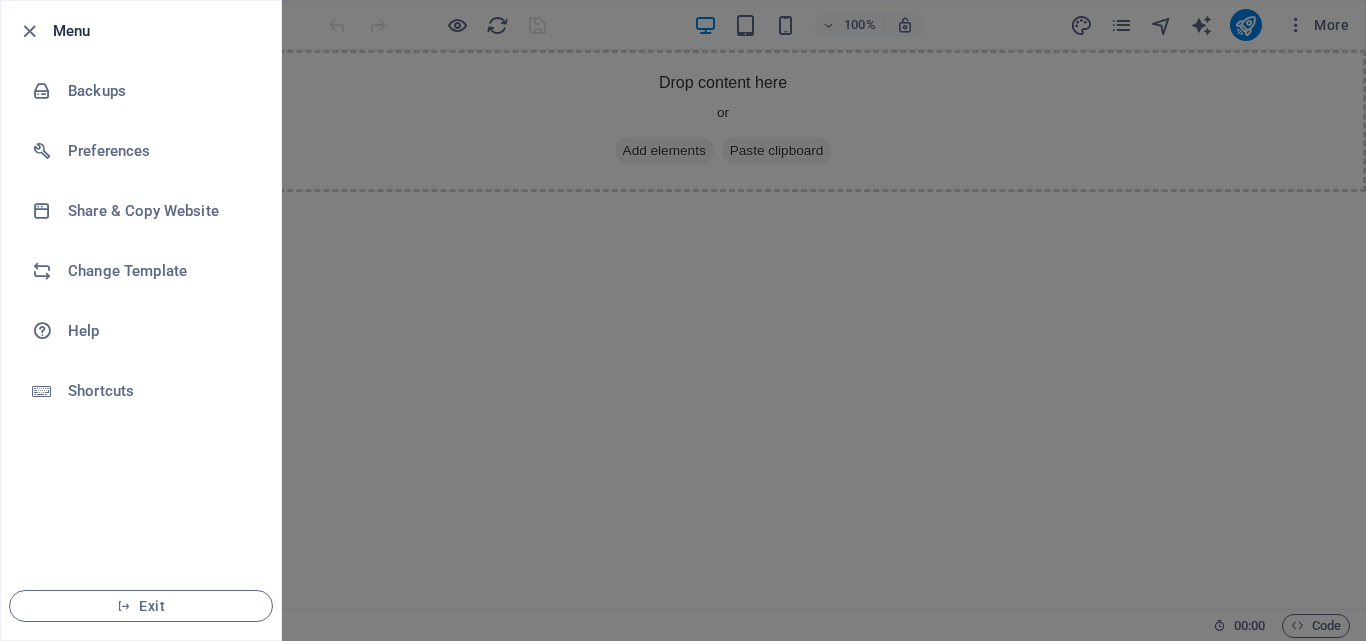click at bounding box center [683, 320] 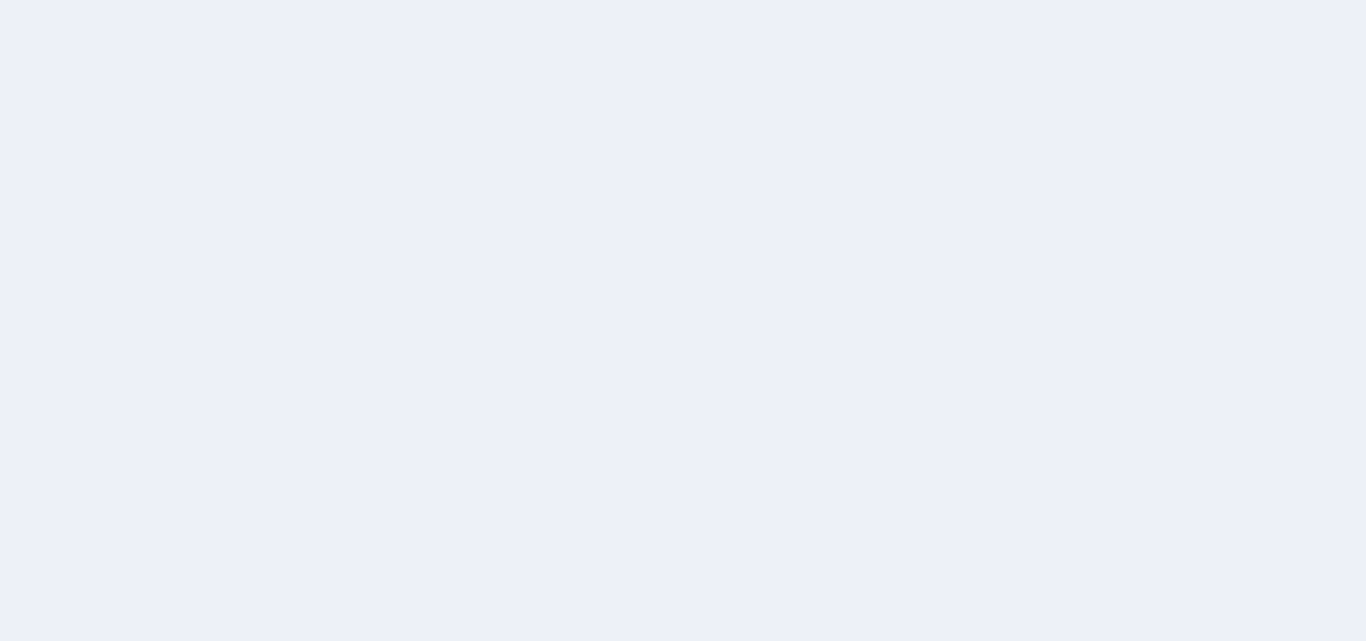 scroll, scrollTop: 0, scrollLeft: 0, axis: both 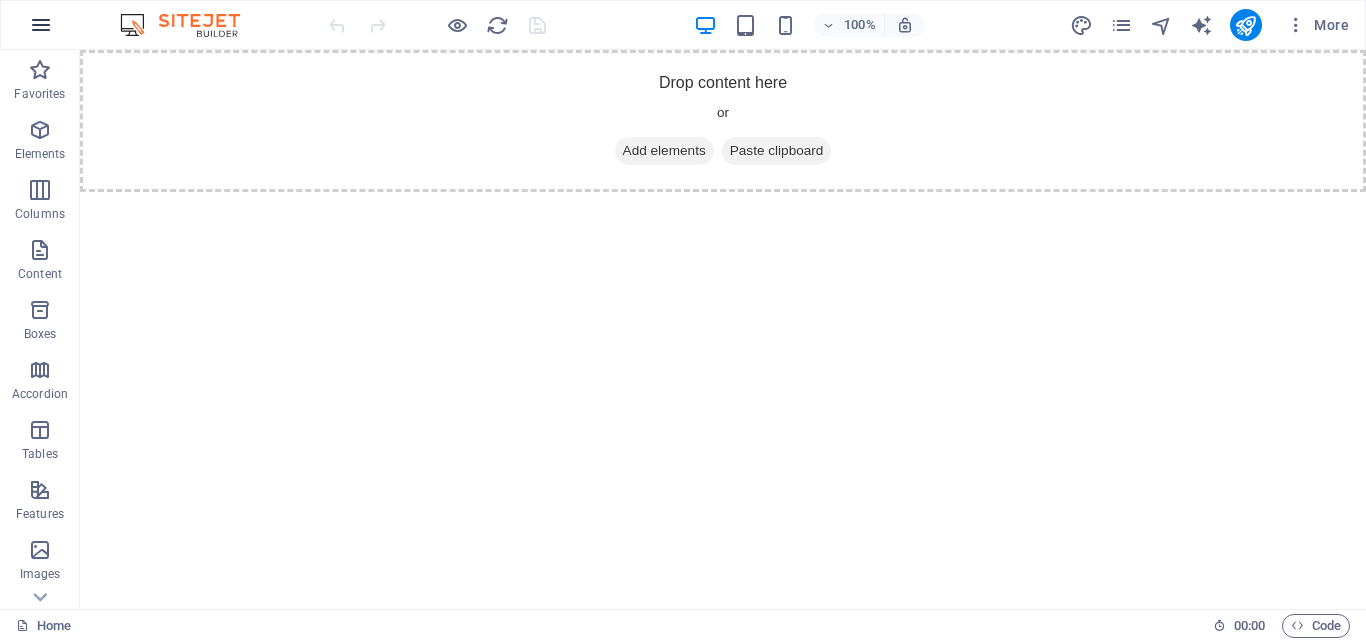 click at bounding box center (41, 25) 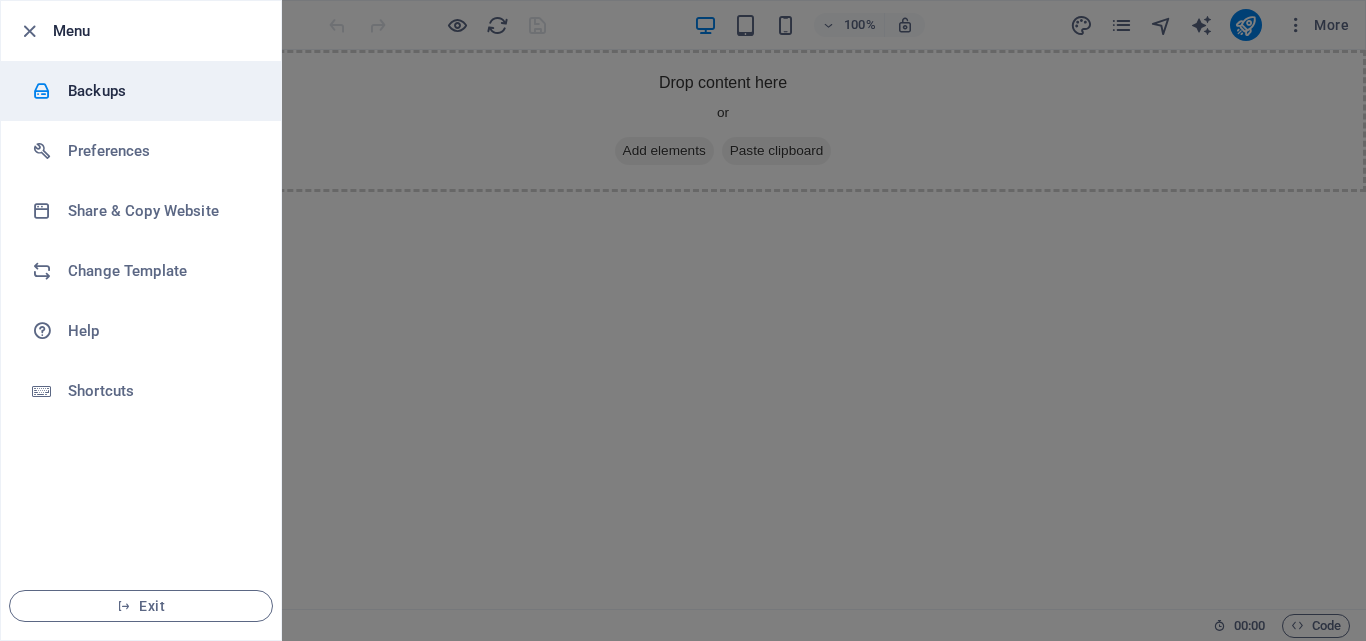 click on "Backups" at bounding box center (160, 91) 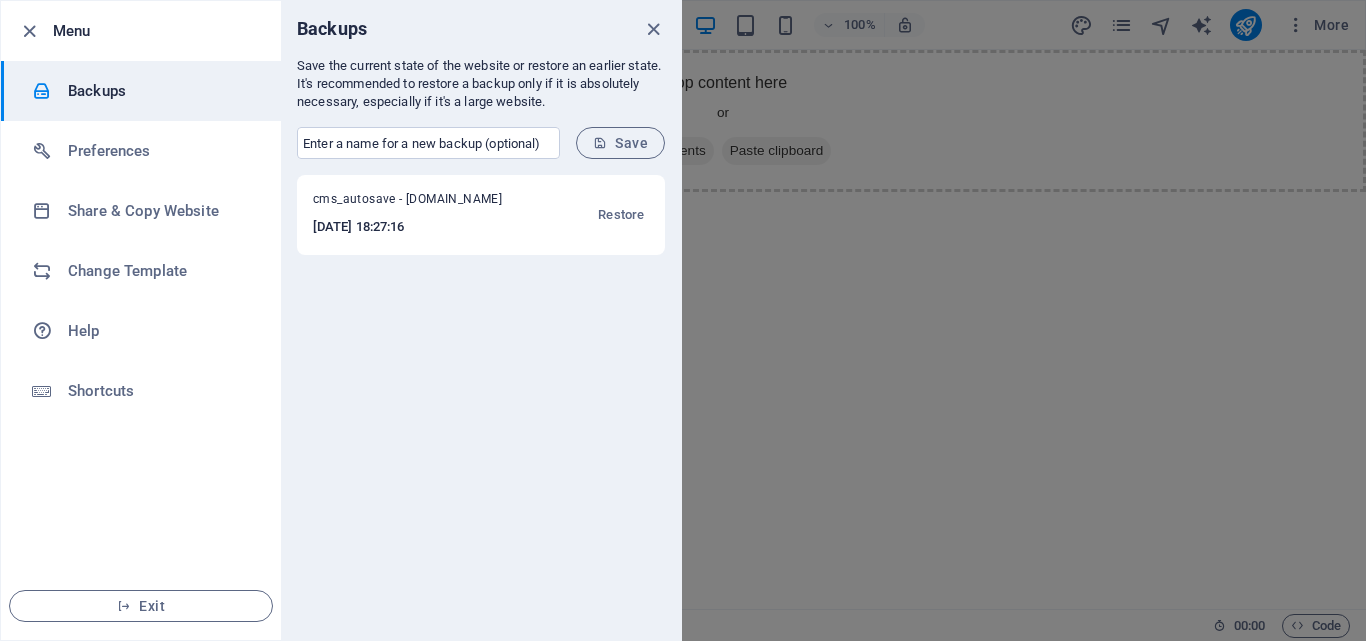 click on "cms_autosave - tokopulsamurah.site" at bounding box center [420, 203] 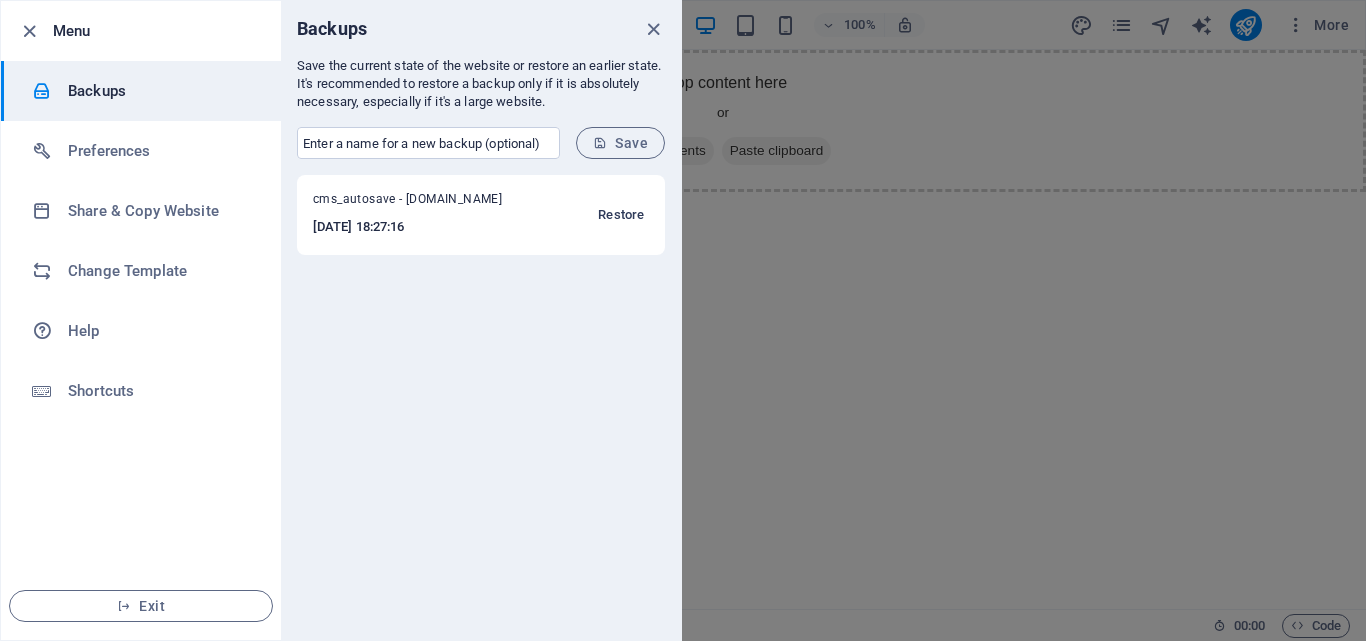 click on "Restore" at bounding box center [621, 215] 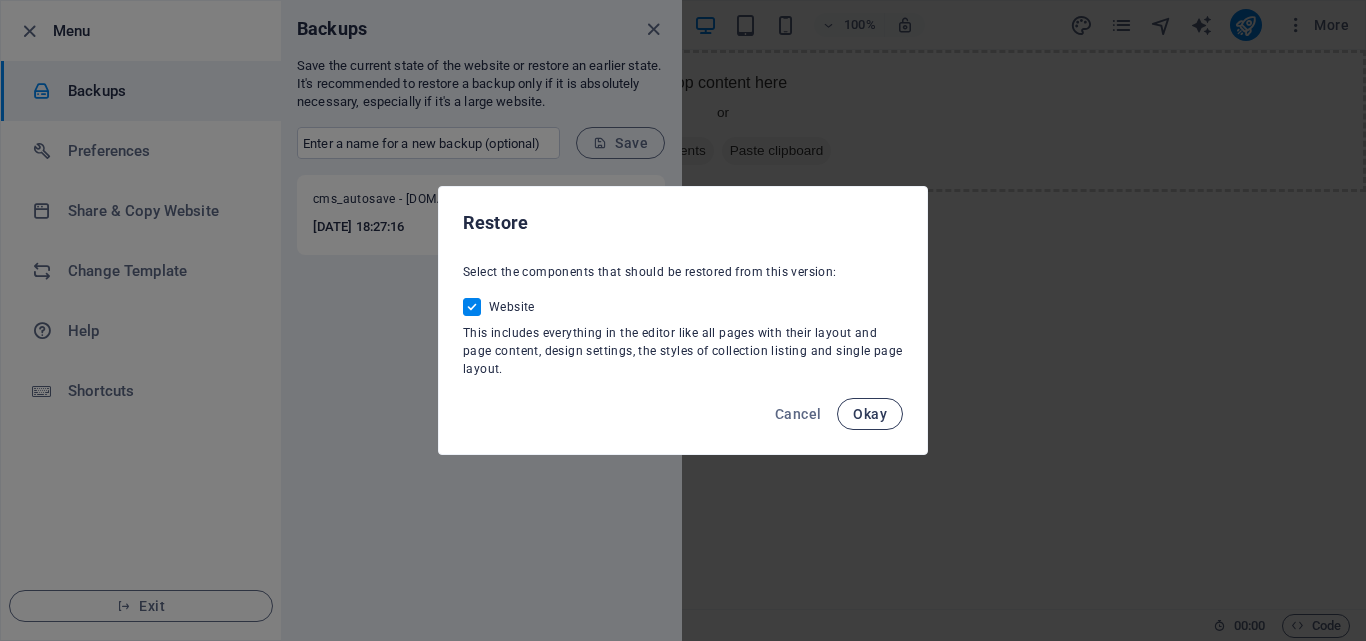 click on "Okay" at bounding box center [870, 414] 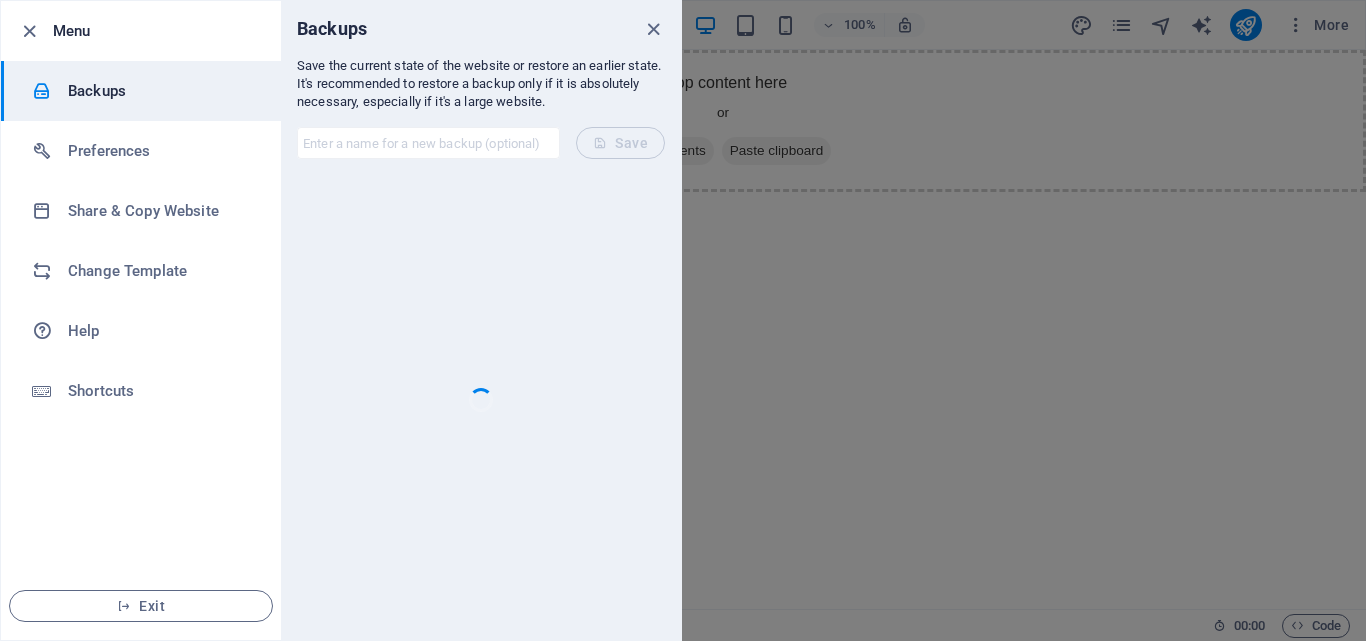 click at bounding box center [683, 320] 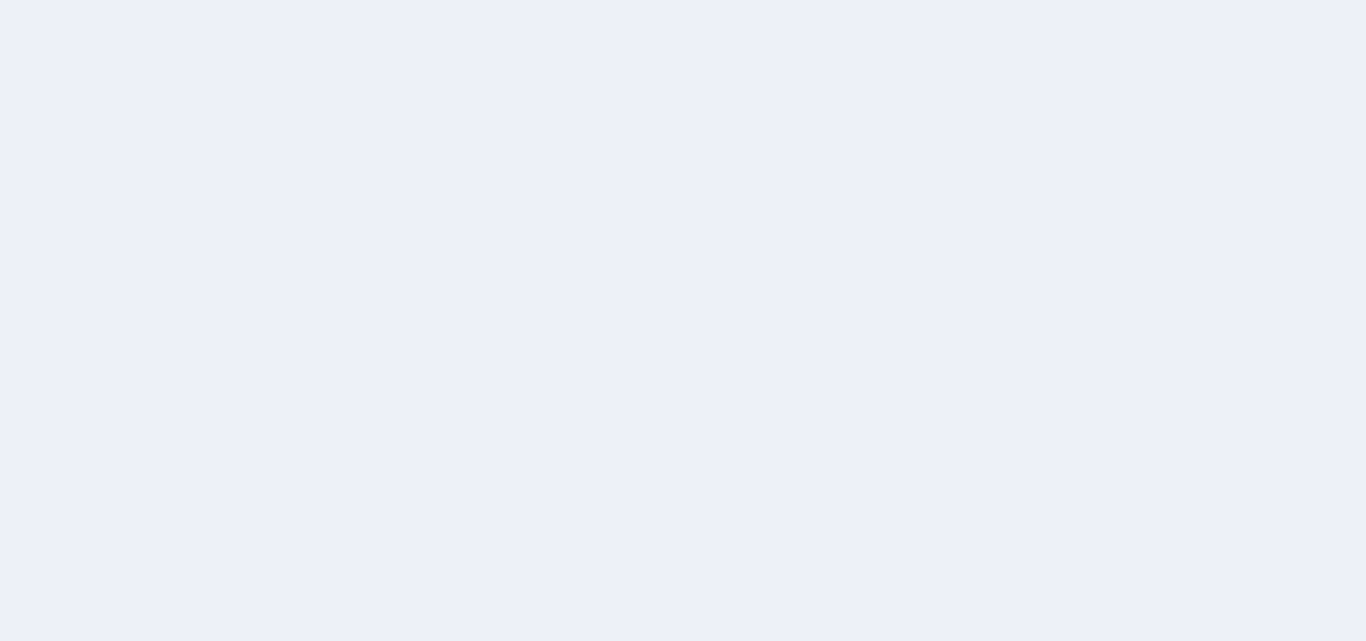 scroll, scrollTop: 0, scrollLeft: 0, axis: both 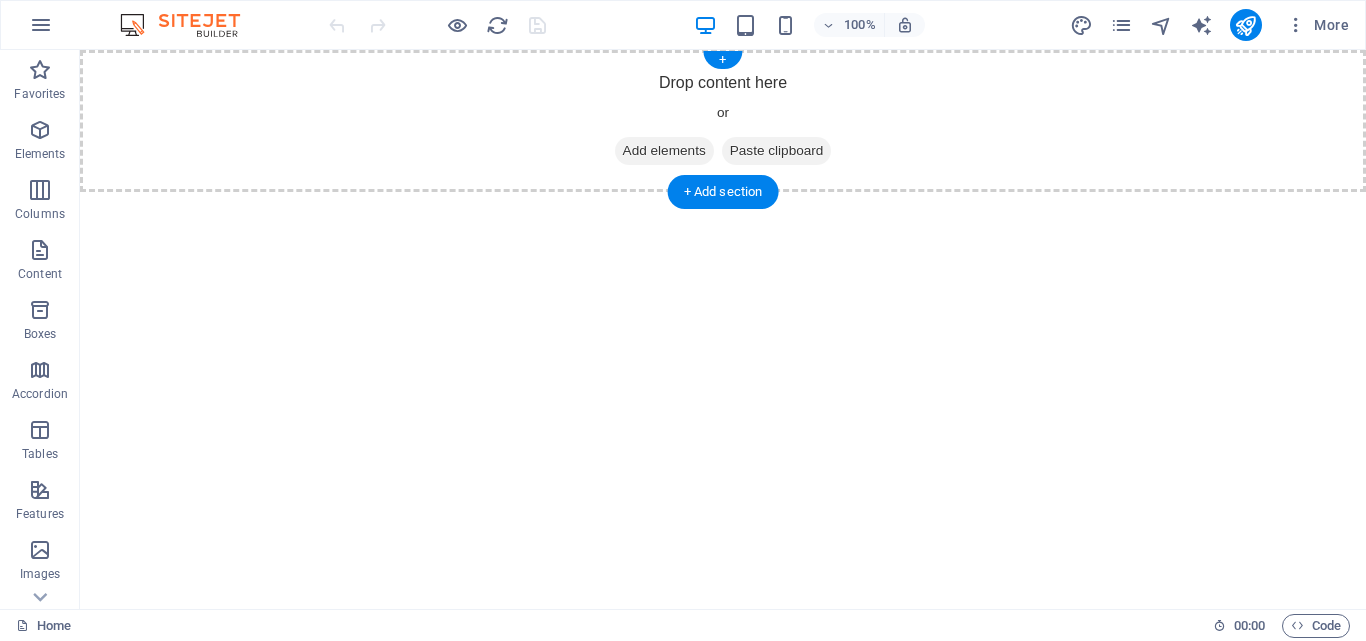 click on "Paste clipboard" at bounding box center (777, 151) 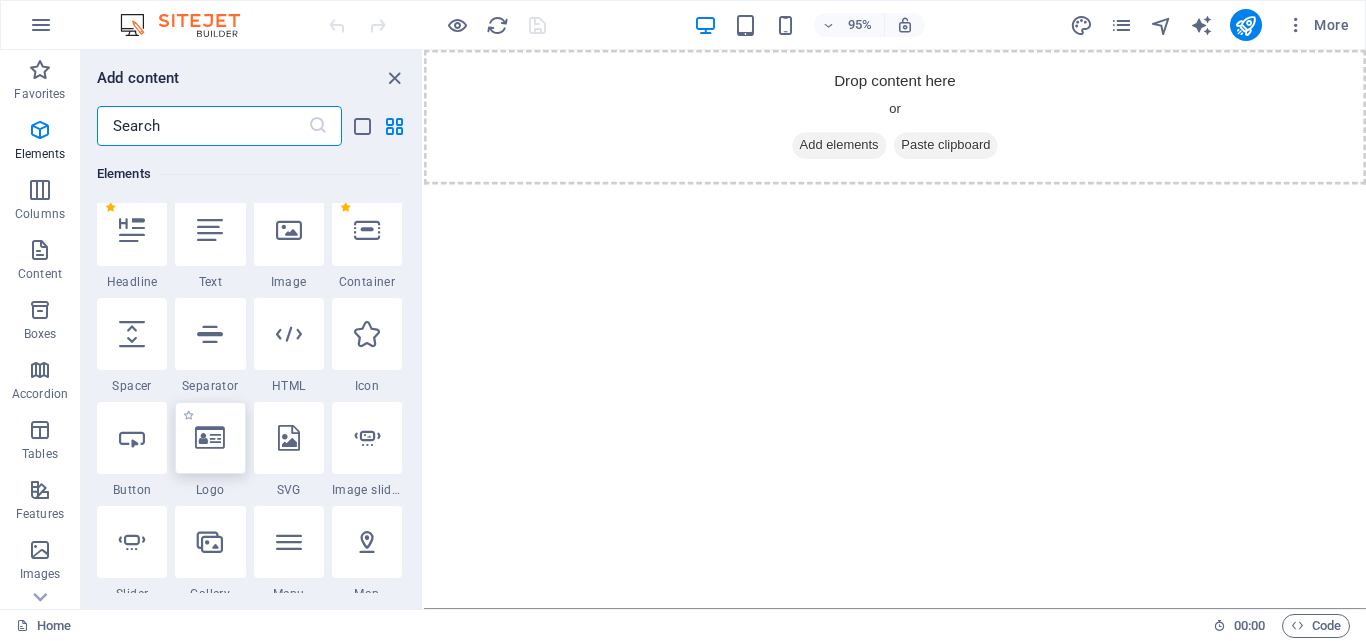 scroll, scrollTop: 200, scrollLeft: 0, axis: vertical 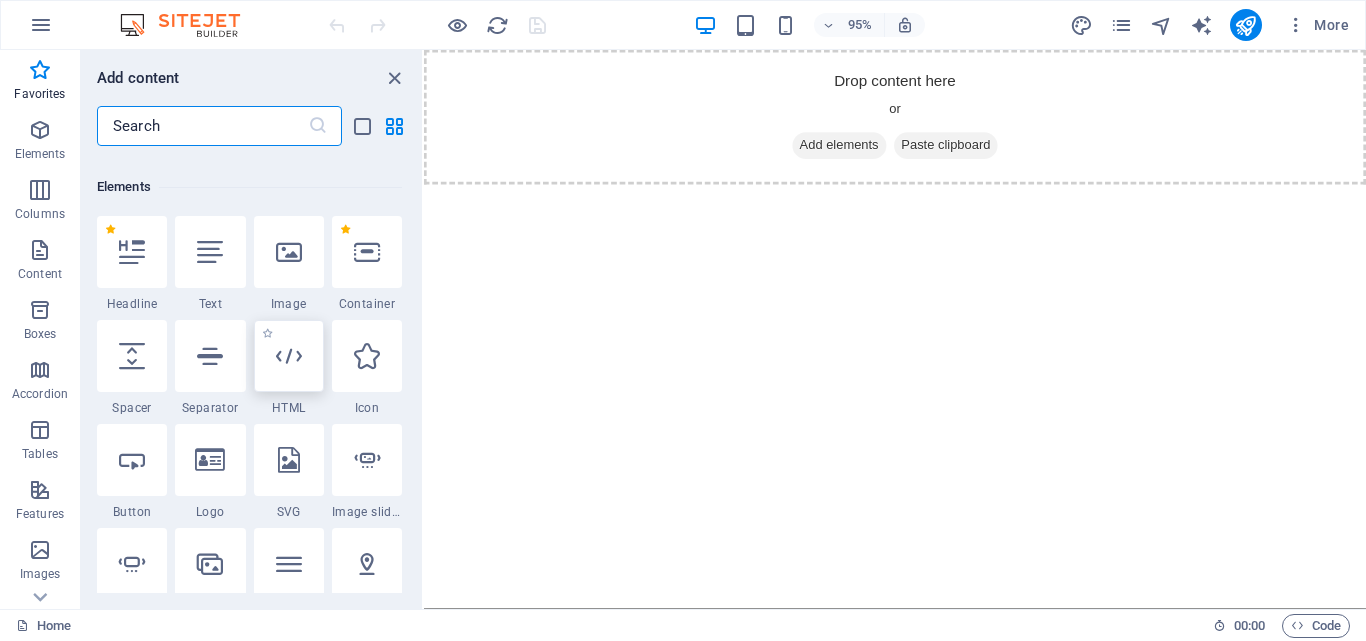 click at bounding box center [289, 356] 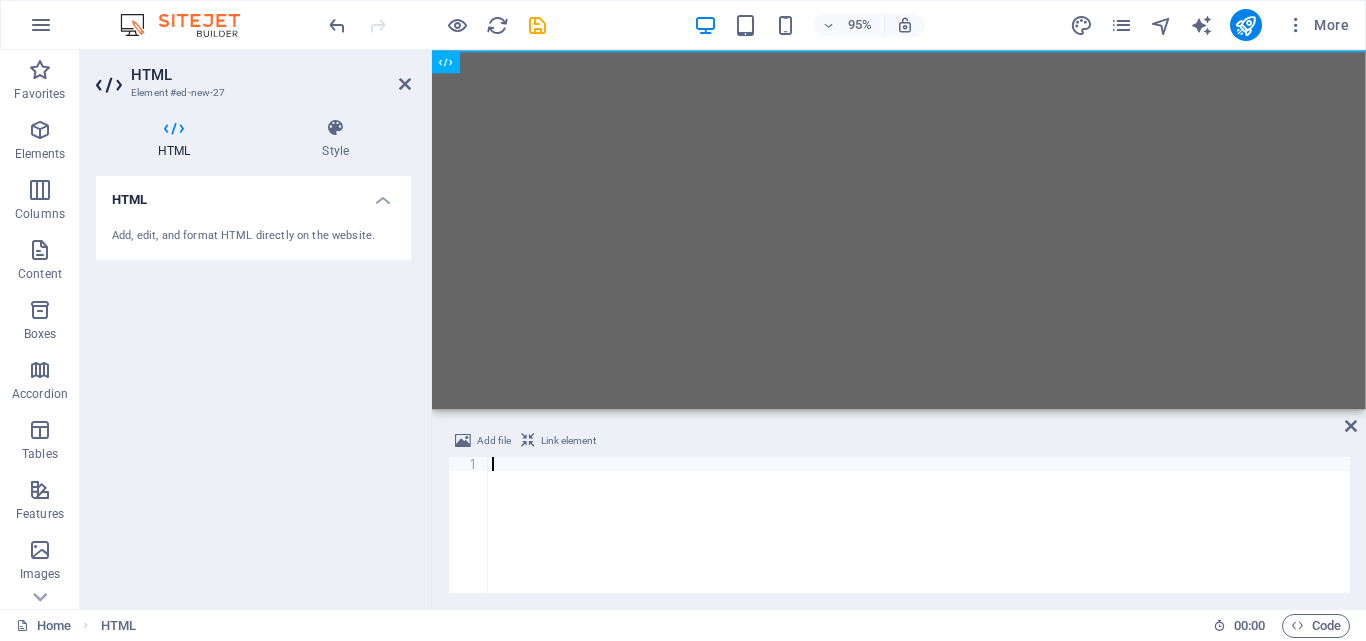 scroll, scrollTop: 746, scrollLeft: 0, axis: vertical 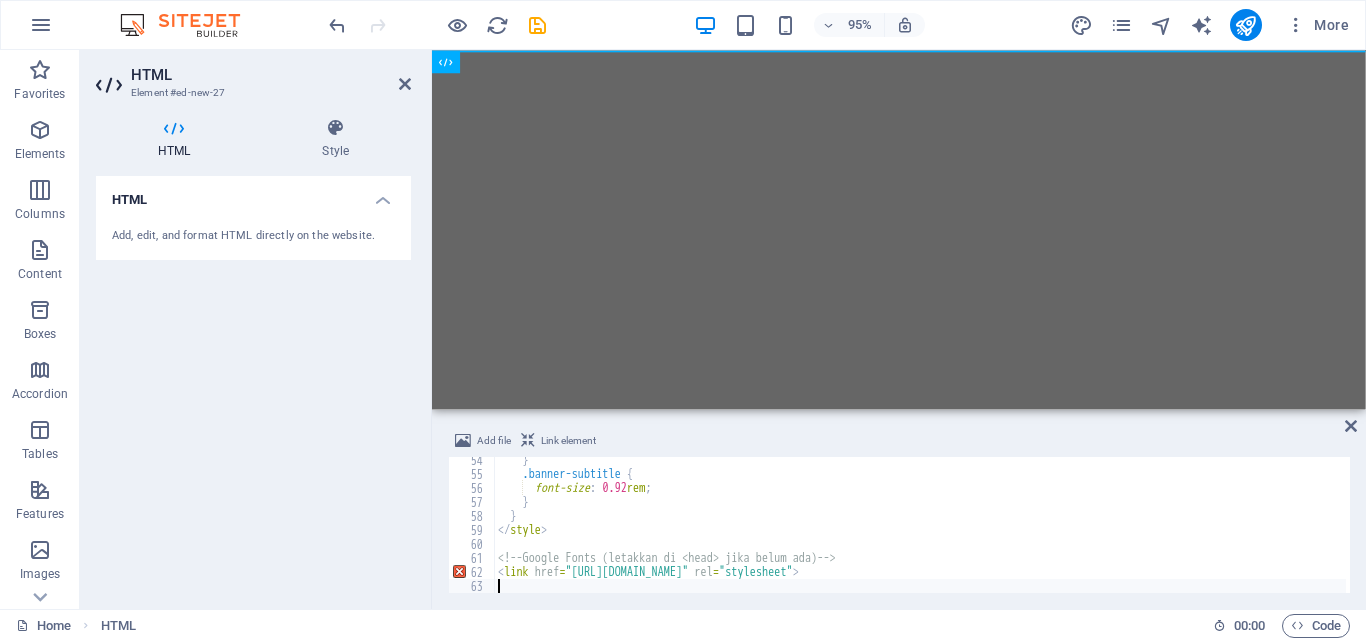 click on "Skip to main content" at bounding box center (923, 50) 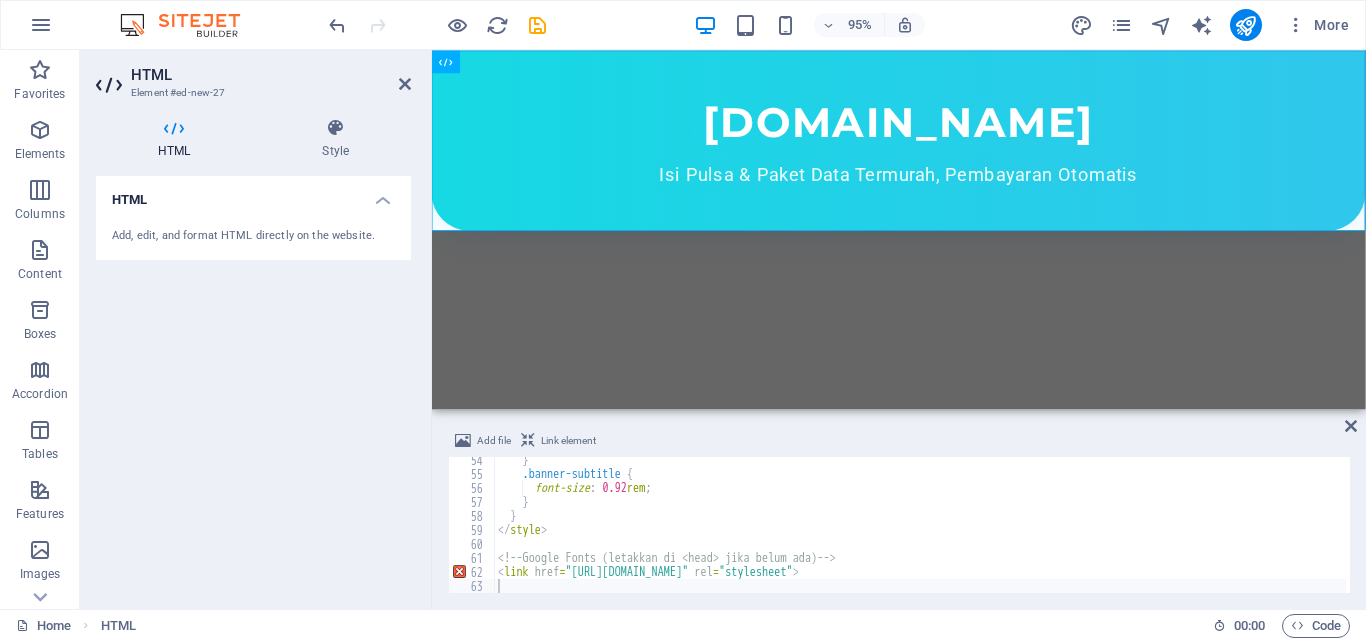 scroll, scrollTop: 750, scrollLeft: 0, axis: vertical 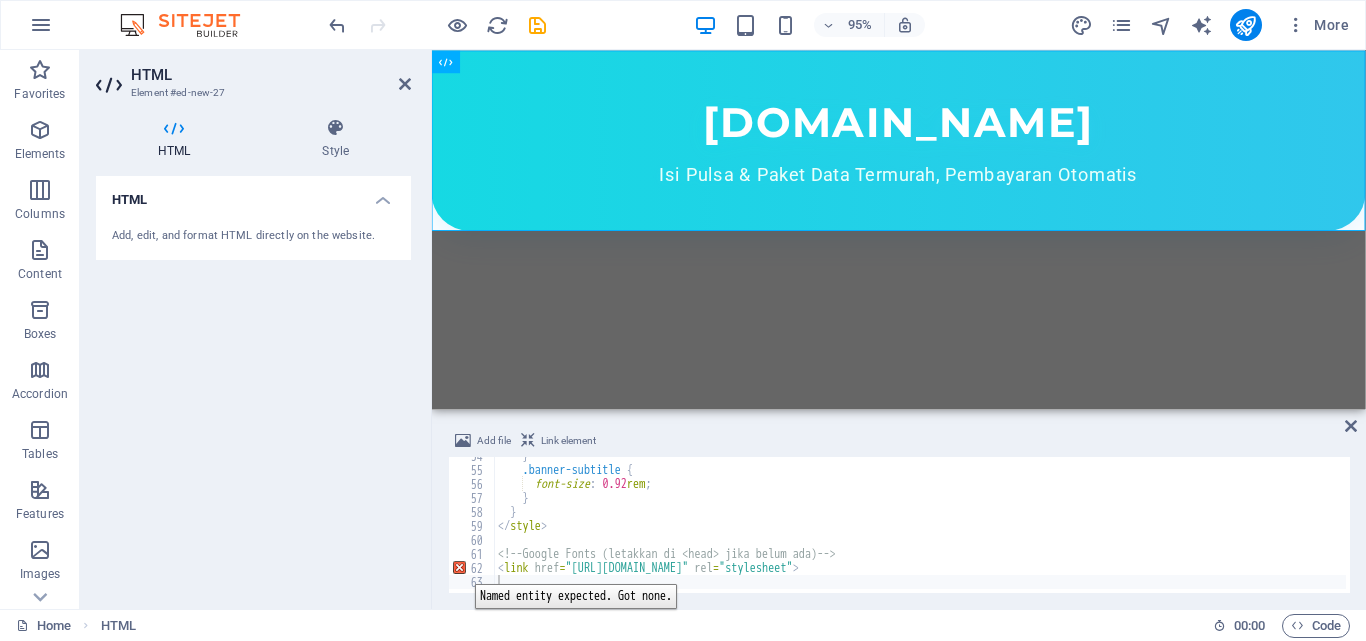 click on "62" at bounding box center [472, 568] 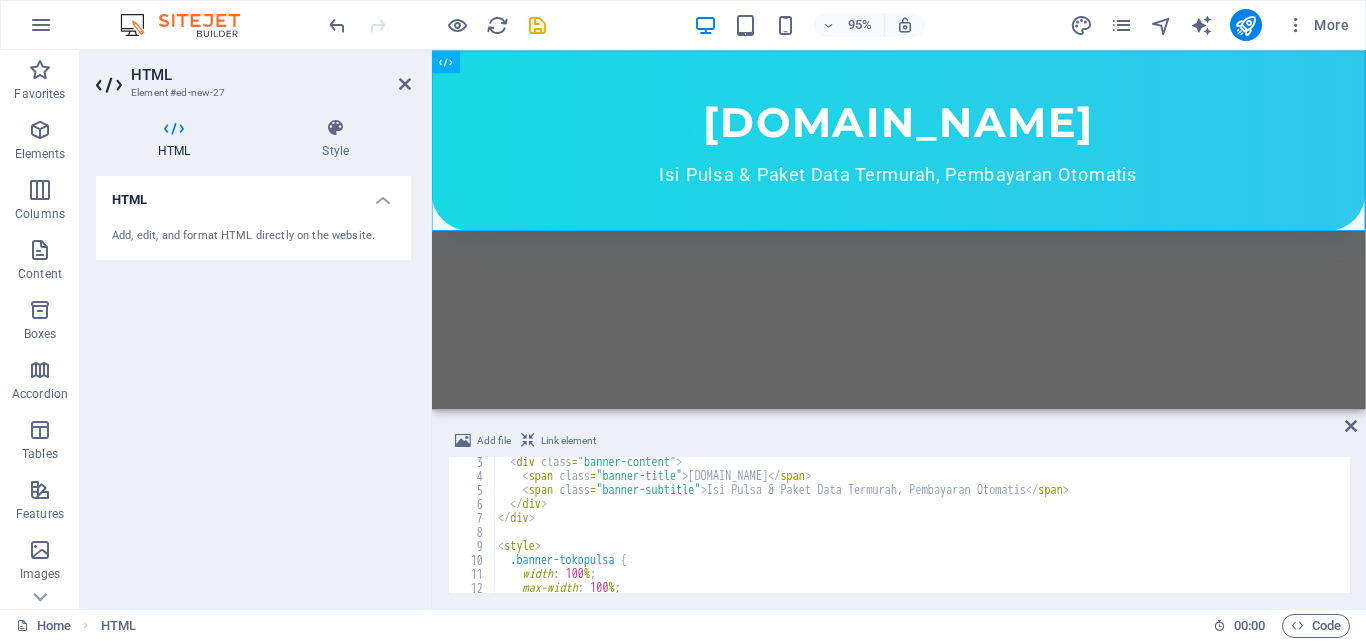 scroll, scrollTop: 0, scrollLeft: 0, axis: both 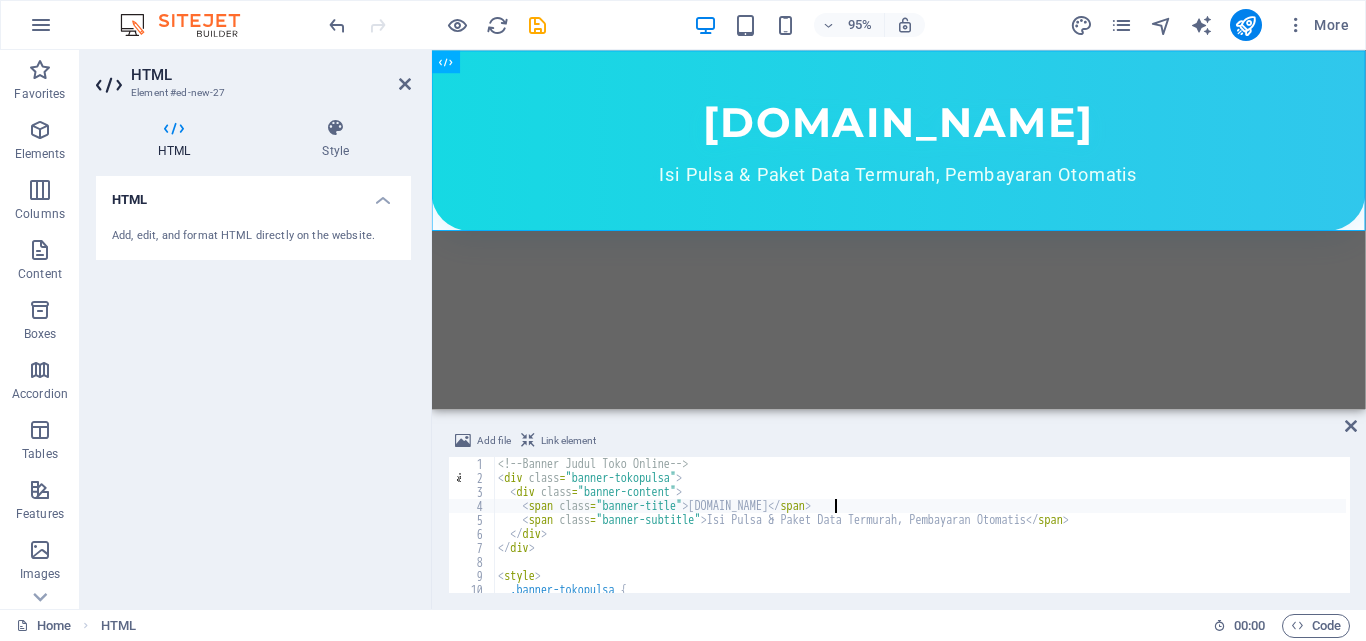 click on "<!--  Banner Judul Toko Online  --> < div   class = "banner-tokopulsa" >    < div   class = "banner-content" >      < span   class = "banner-title" > TokoPulsaMurah.site </ span >      < span   class = "banner-subtitle" > Isi Pulsa & Paket Data Termurah, Pembayaran Otomatis </ span >    </ div > </ div > < style >    .banner-tokopulsa   {      width :   100 % ;" at bounding box center [939, 537] 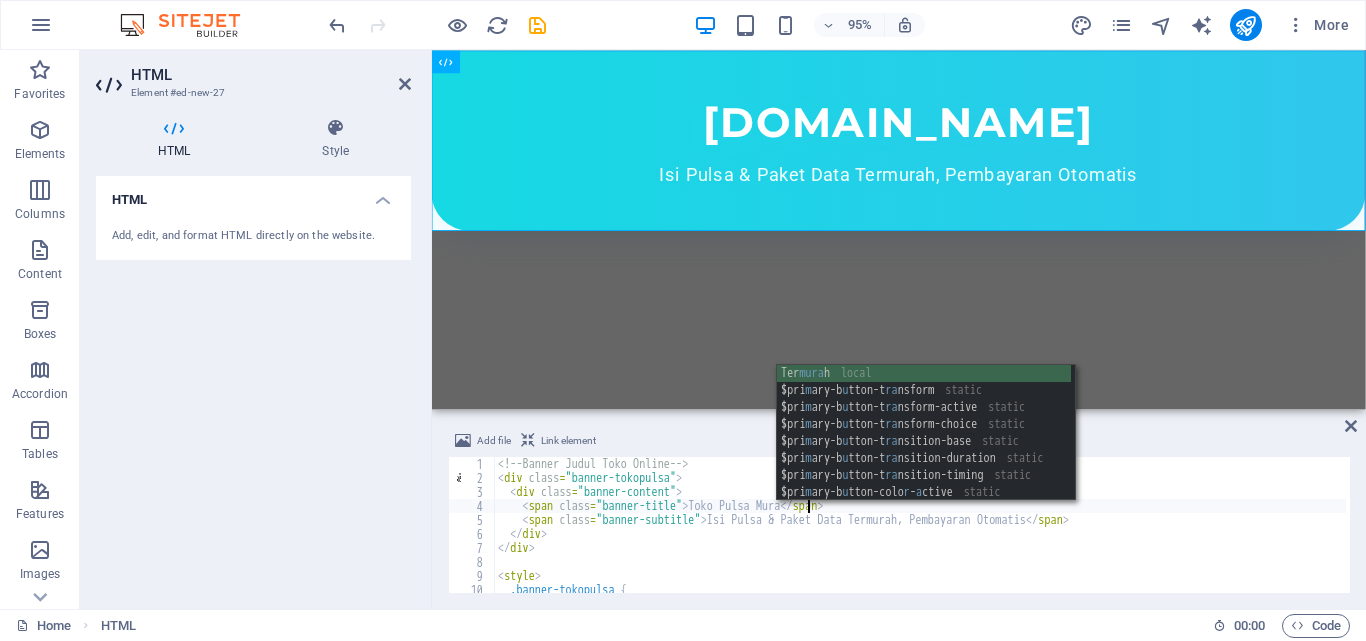 scroll, scrollTop: 0, scrollLeft: 25, axis: horizontal 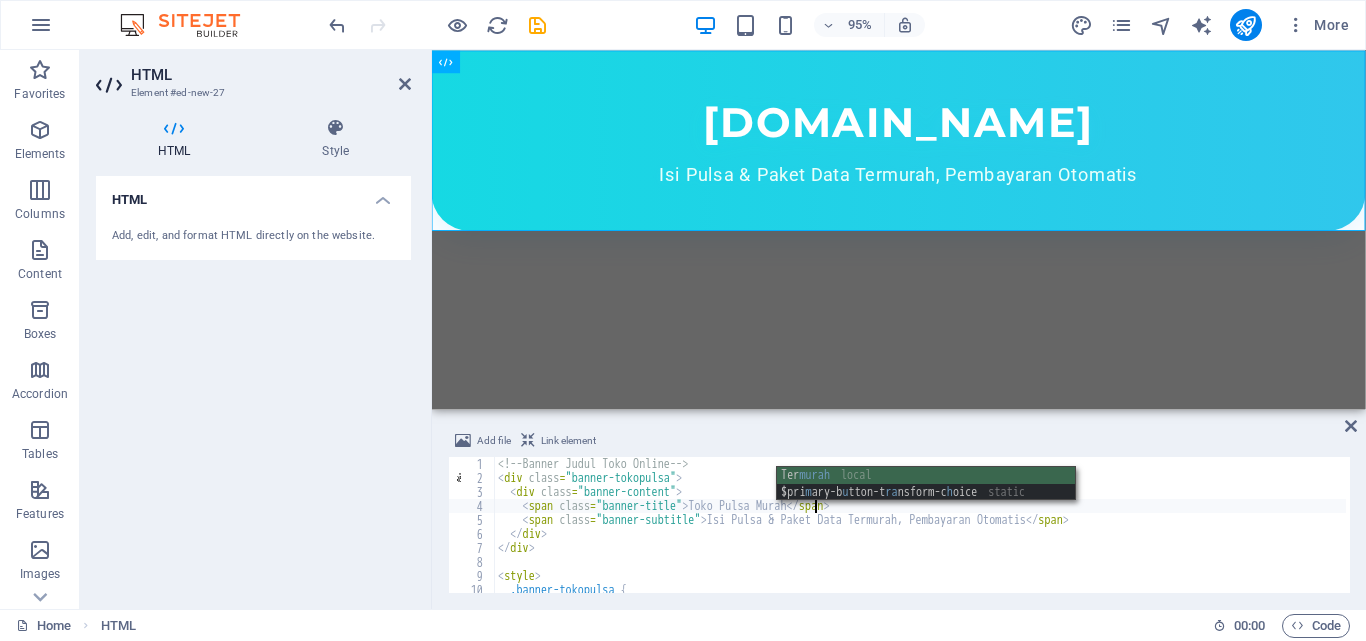 click on "Skip to main content
TokoPulsaMurah.site
Isi Pulsa & Paket Data Termurah, Pembayaran Otomatis" at bounding box center (923, 161) 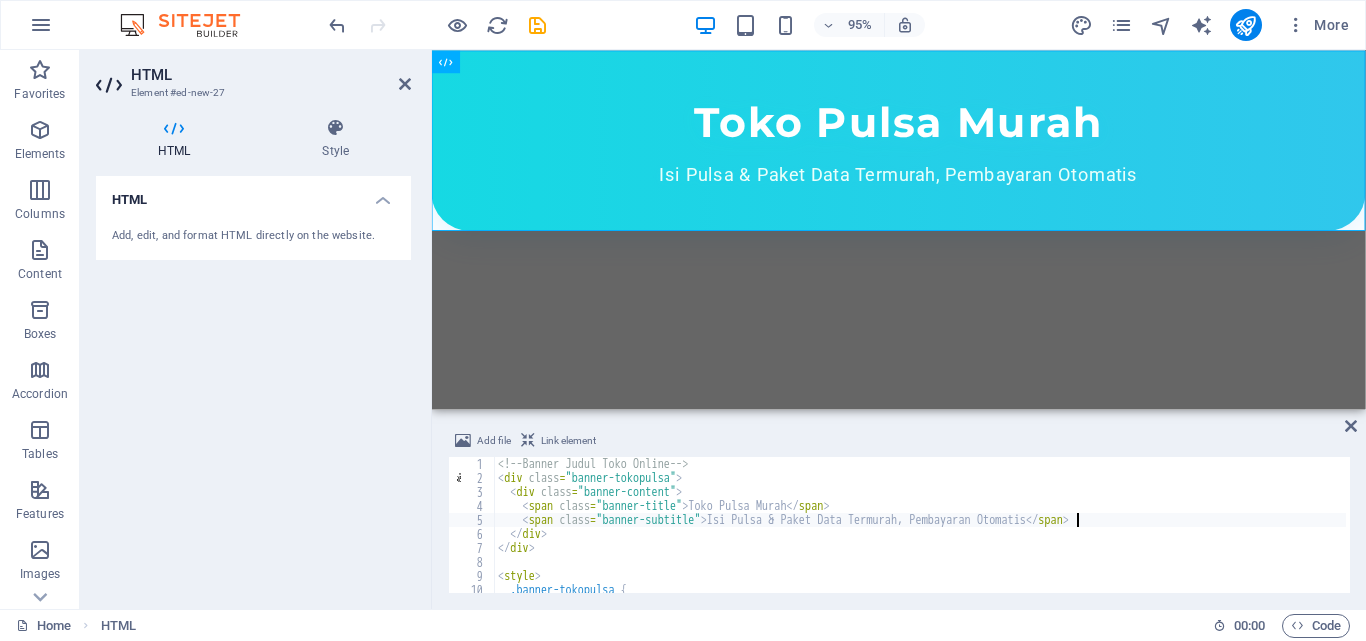 click on "<!--  Banner Judul Toko Online  --> < div   class = "banner-tokopulsa" >    < div   class = "banner-content" >      < span   class = "banner-title" > Toko Pulsa Murah </ span >      < span   class = "banner-subtitle" > Isi Pulsa & Paket Data Termurah, Pembayaran Otomatis </ span >    </ div > </ div > < style >    .banner-tokopulsa   {      width :   100 % ;" at bounding box center (939, 537) 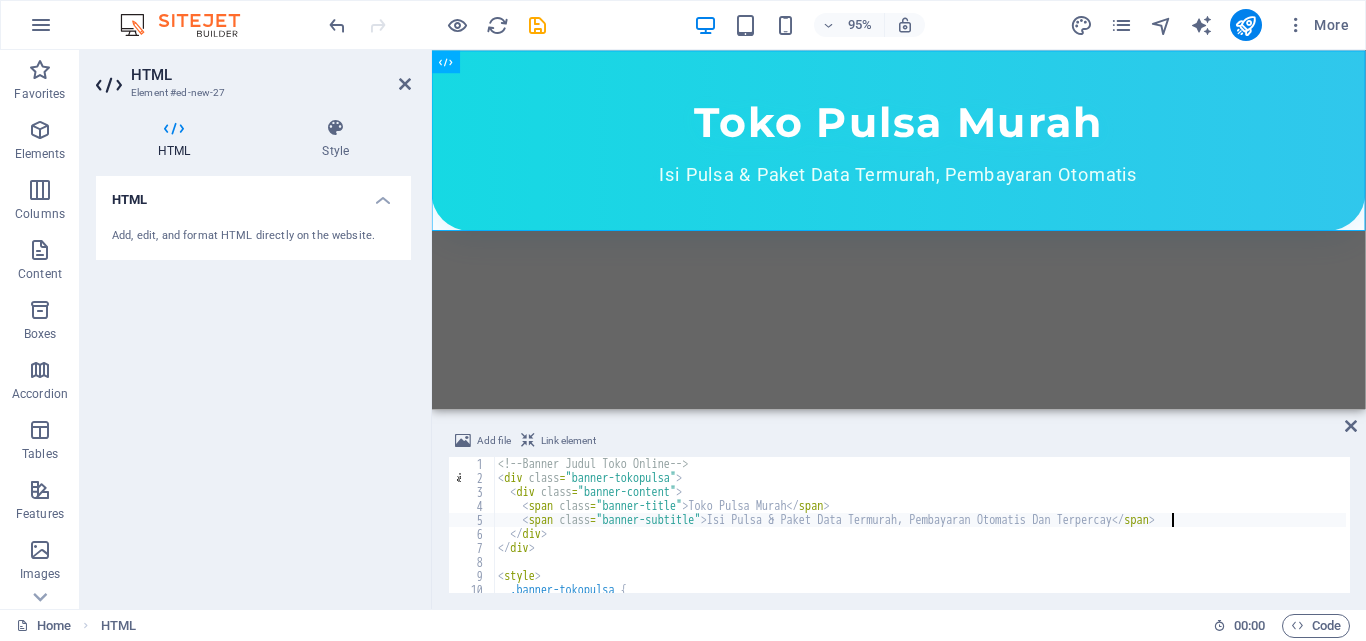 scroll, scrollTop: 0, scrollLeft: 55, axis: horizontal 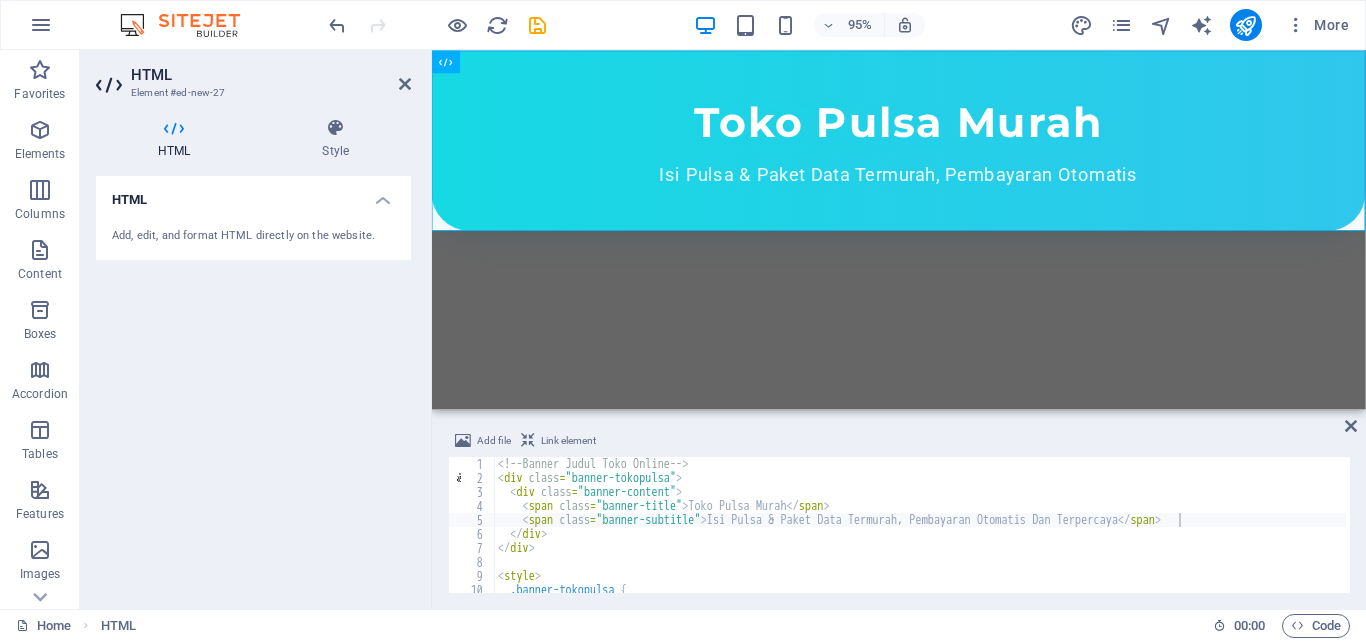 drag, startPoint x: 1117, startPoint y: 356, endPoint x: 1277, endPoint y: 383, distance: 162.26213 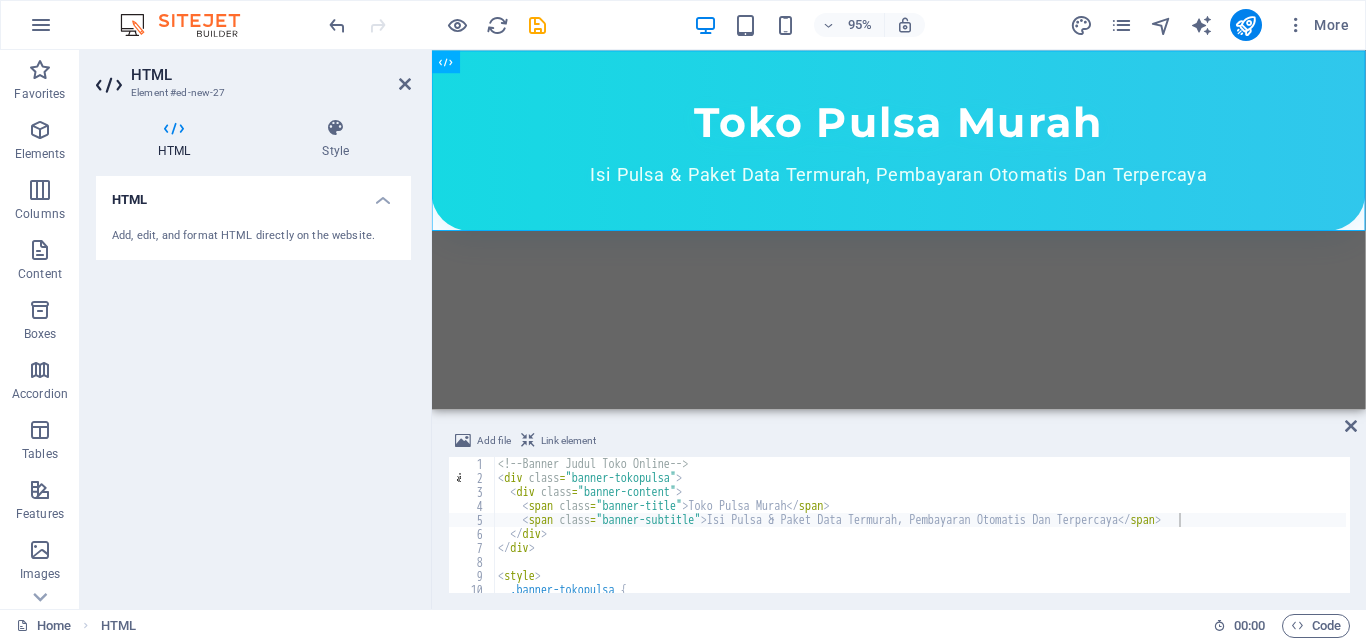 click on "<!--  Banner Judul Toko Online  --> < div   class = "banner-tokopulsa" >    < div   class = "banner-content" >      < span   class = "banner-title" > Toko Pulsa Murah </ span >      < span   class = "banner-subtitle" > Isi Pulsa & Paket Data Termurah, Pembayaran Otomatis Dan Terpercaya </ span >    </ div > </ div > < style >    .banner-tokopulsa   {      width :   100 % ;" at bounding box center [939, 537] 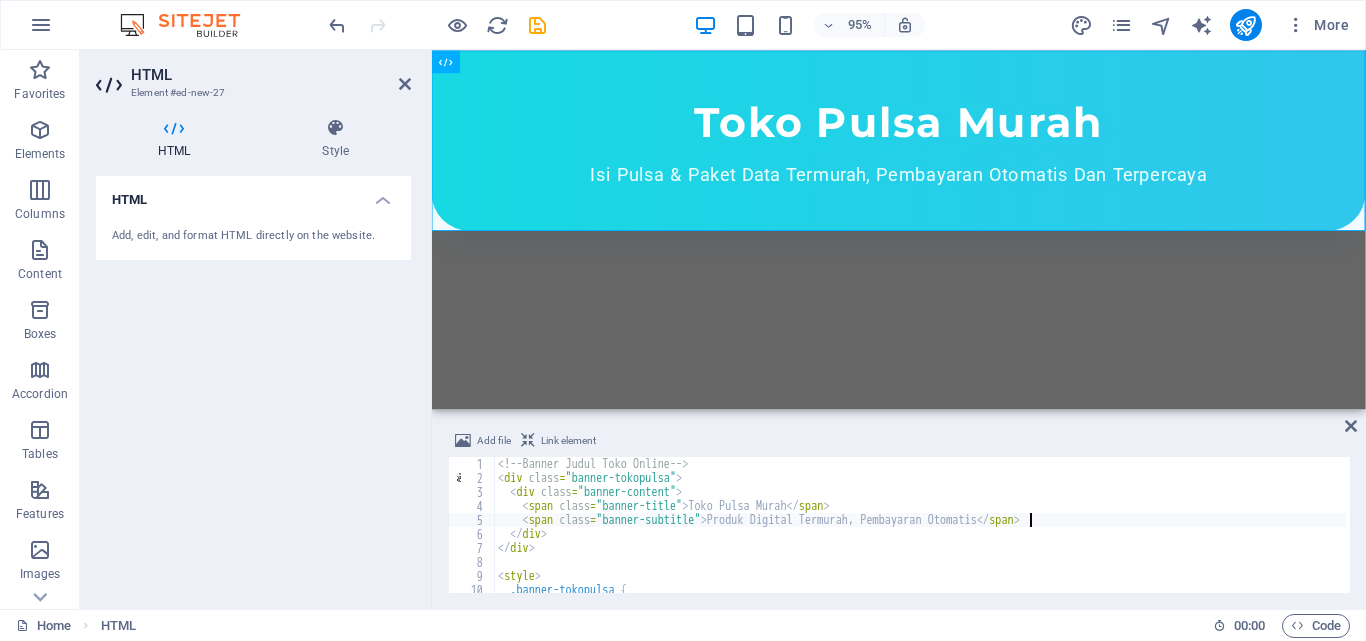scroll, scrollTop: 0, scrollLeft: 46, axis: horizontal 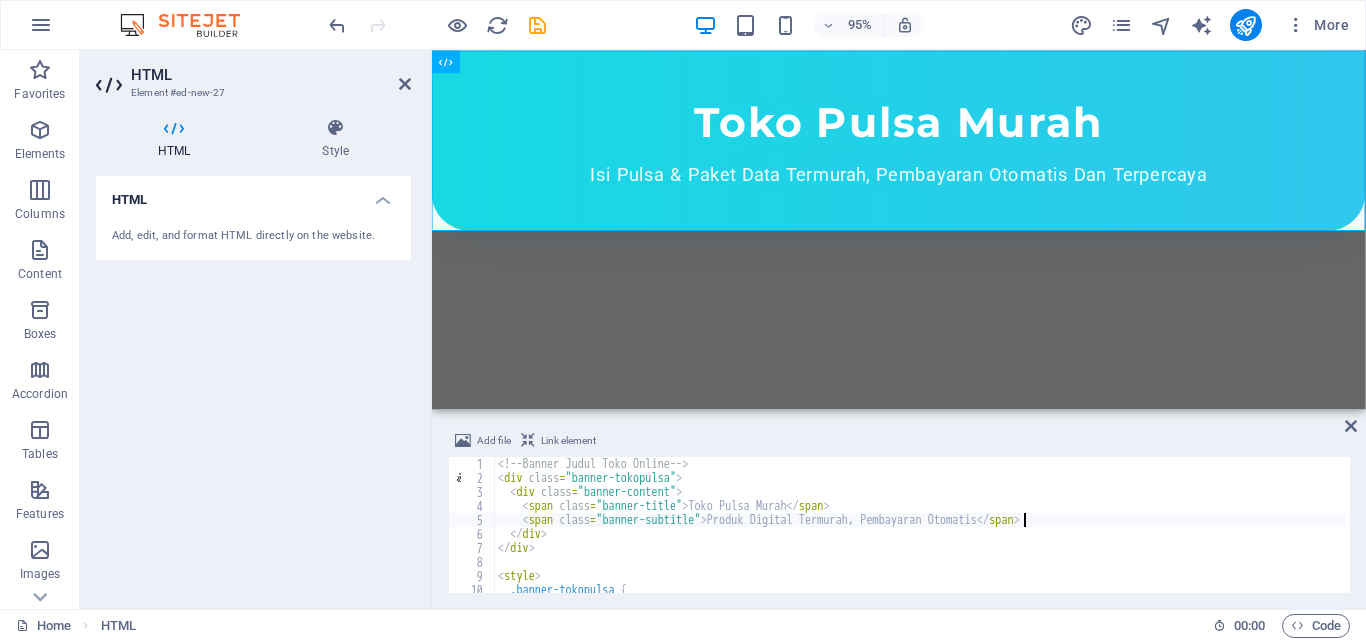 click on "Skip to main content
Toko Pulsa Murah
Isi Pulsa & Paket Data Termurah, Pembayaran Otomatis Dan Terpercaya" at bounding box center [923, 161] 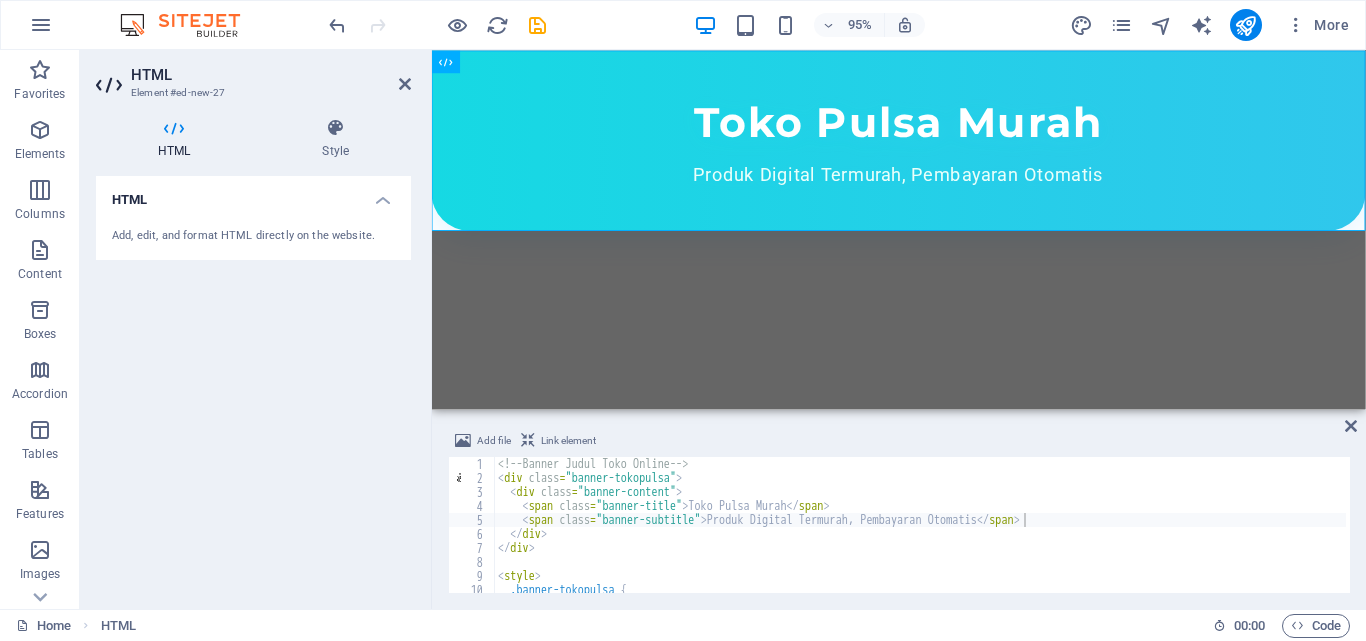 drag, startPoint x: 895, startPoint y: 521, endPoint x: 1012, endPoint y: 504, distance: 118.22859 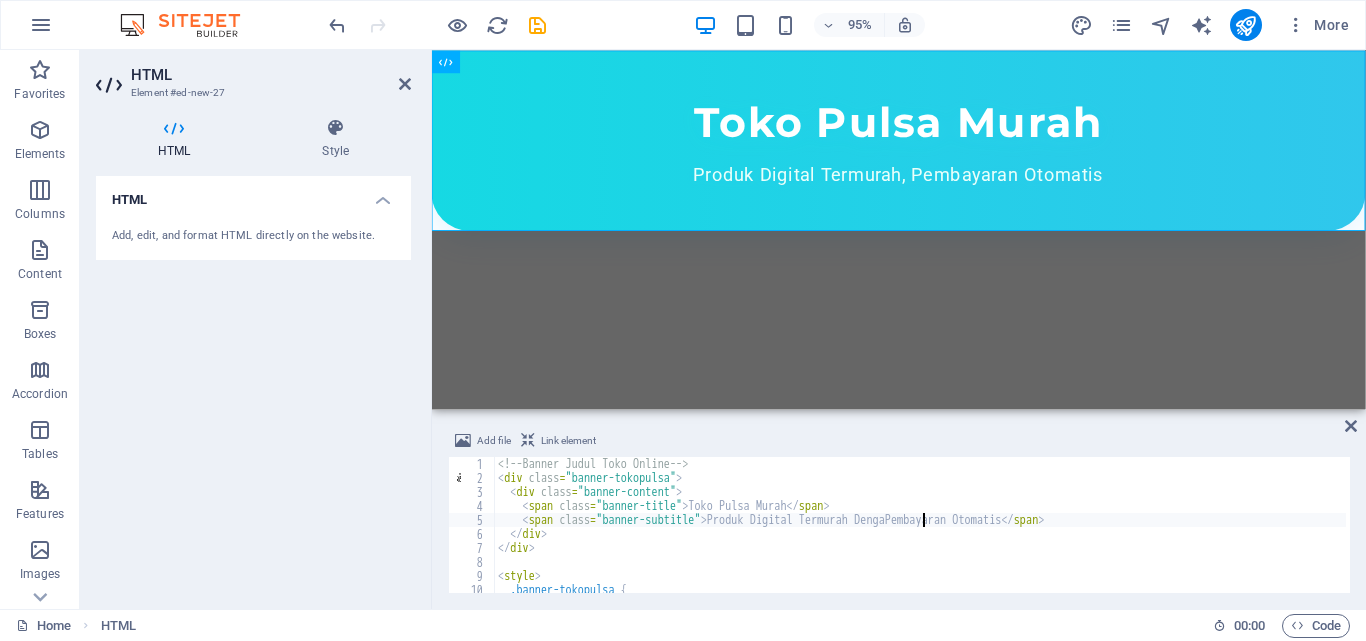 scroll, scrollTop: 0, scrollLeft: 35, axis: horizontal 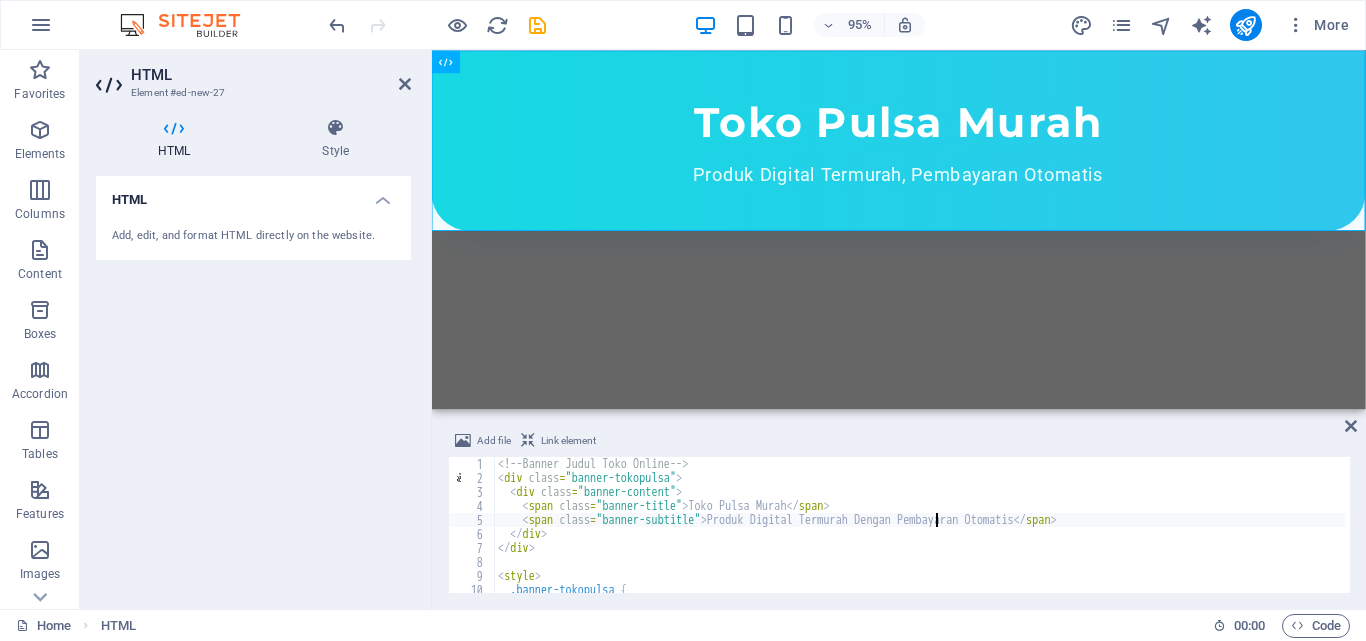 type on "<span class="banner-subtitle">Produk Digital Termurah Dengan Pembayaran Otomatis</span>" 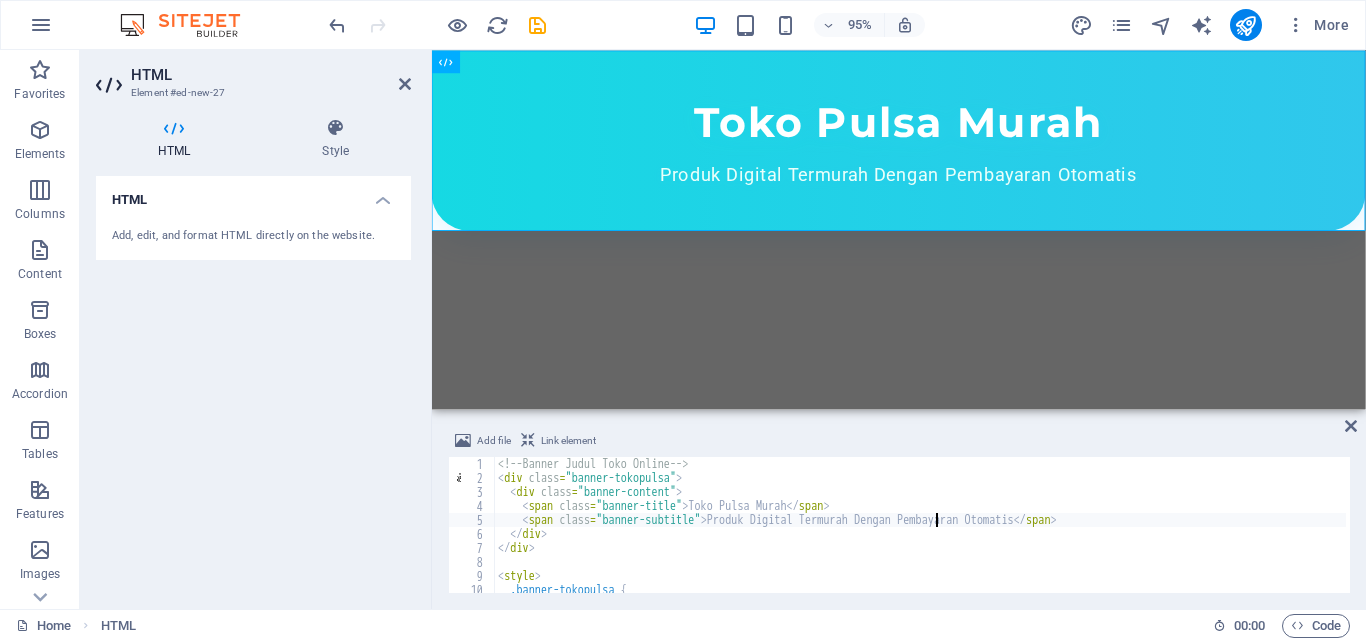 click on "Skip to main content
Toko Pulsa Murah
Produk Digital Termurah Dengan Pembayaran Otomatis" at bounding box center (923, 161) 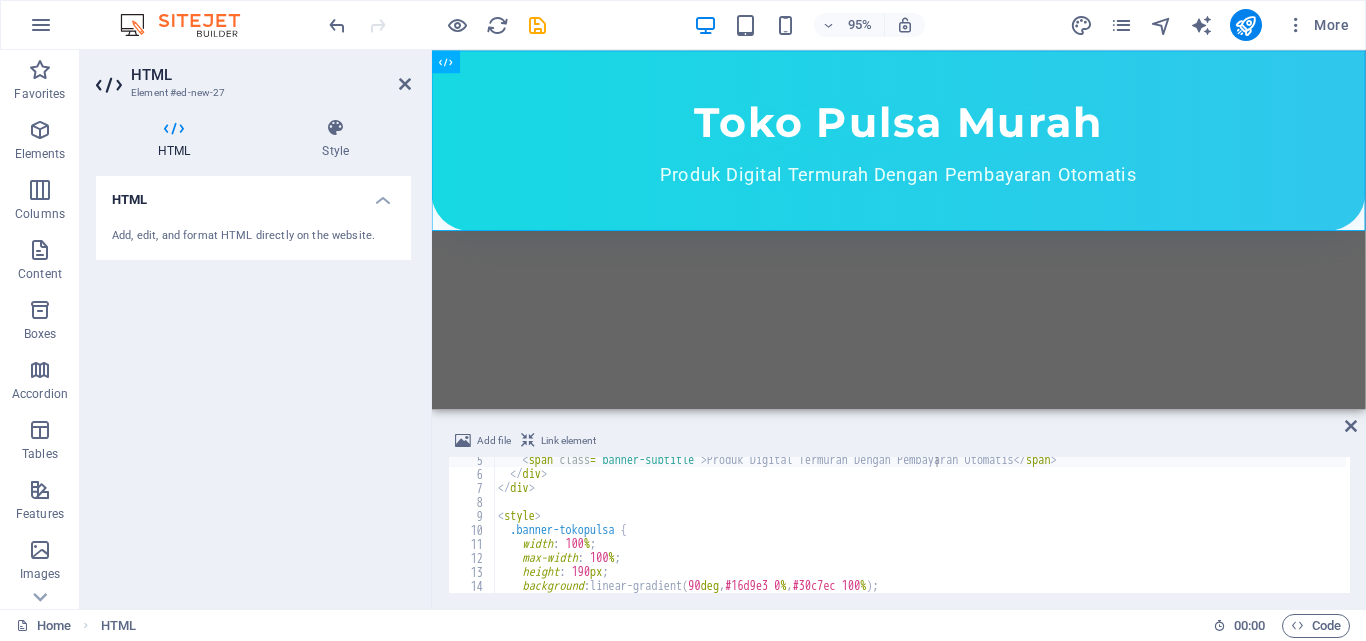 scroll, scrollTop: 60, scrollLeft: 0, axis: vertical 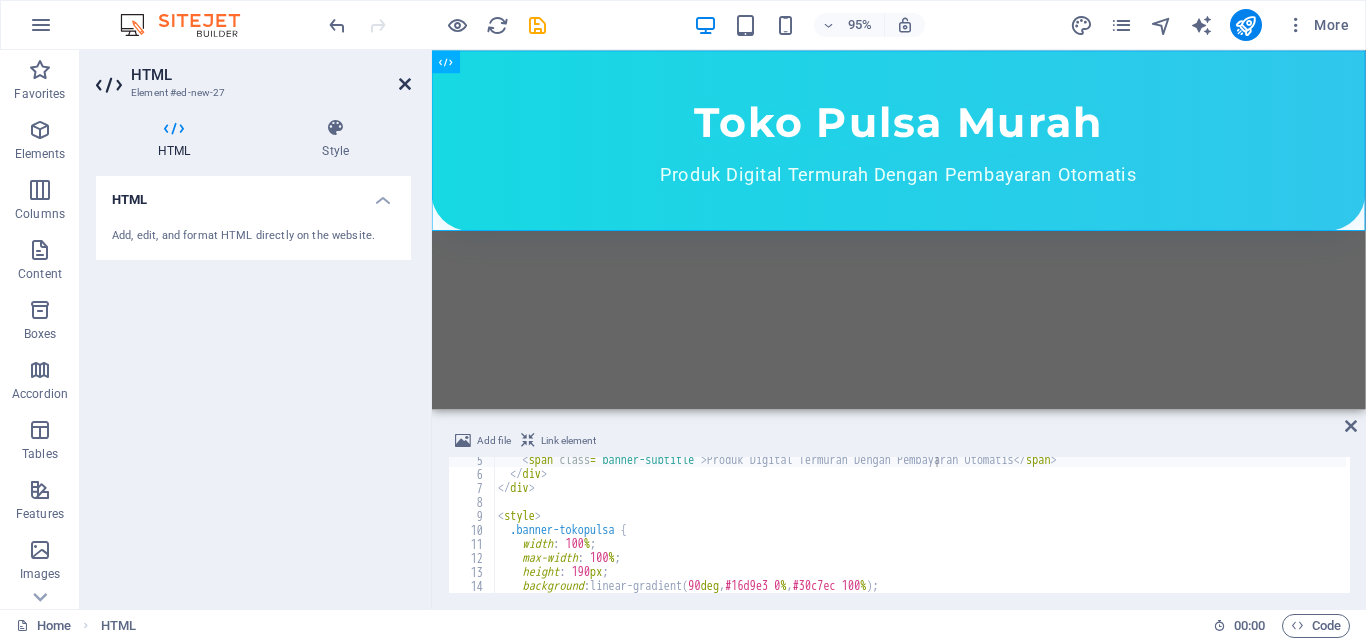 drag, startPoint x: 402, startPoint y: 84, endPoint x: 366, endPoint y: 60, distance: 43.266617 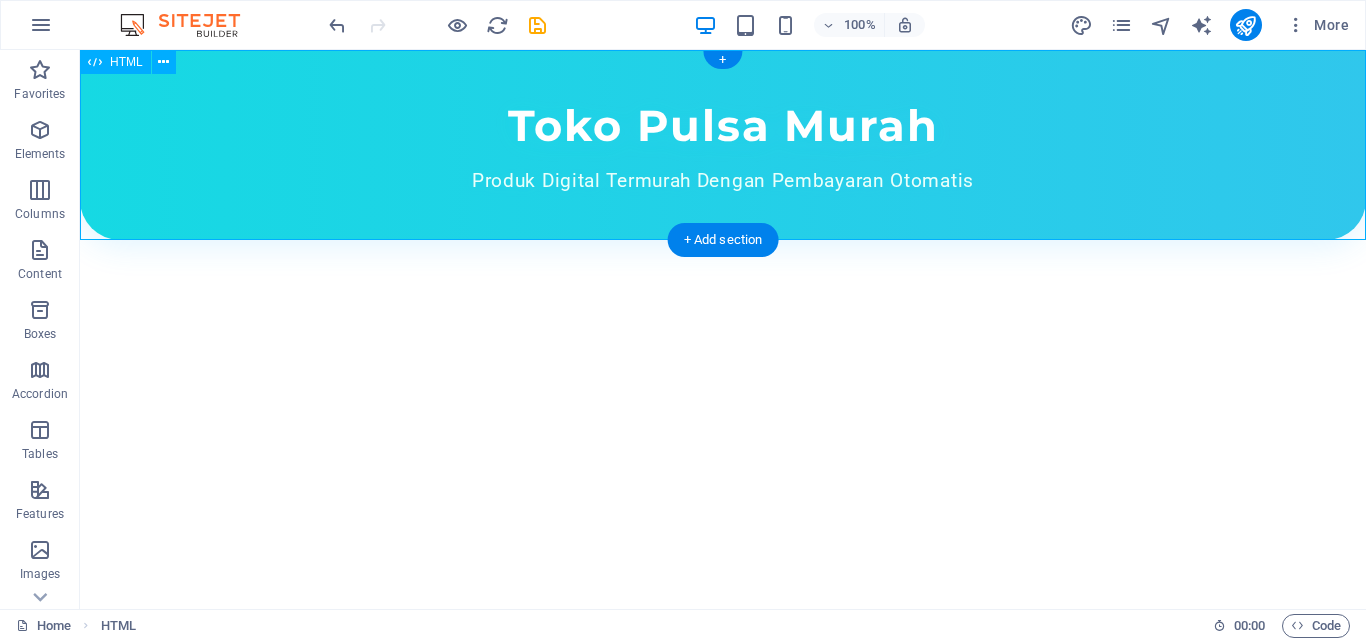 drag, startPoint x: 175, startPoint y: 89, endPoint x: 158, endPoint y: 68, distance: 27.018513 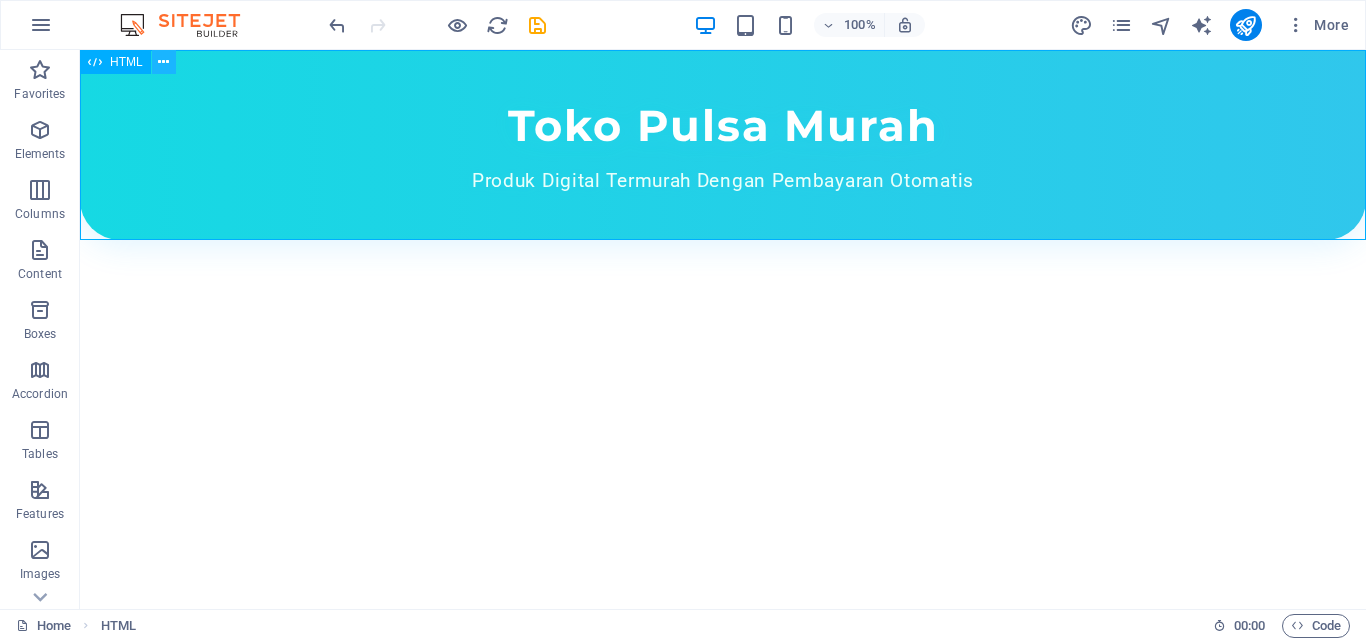click at bounding box center [163, 62] 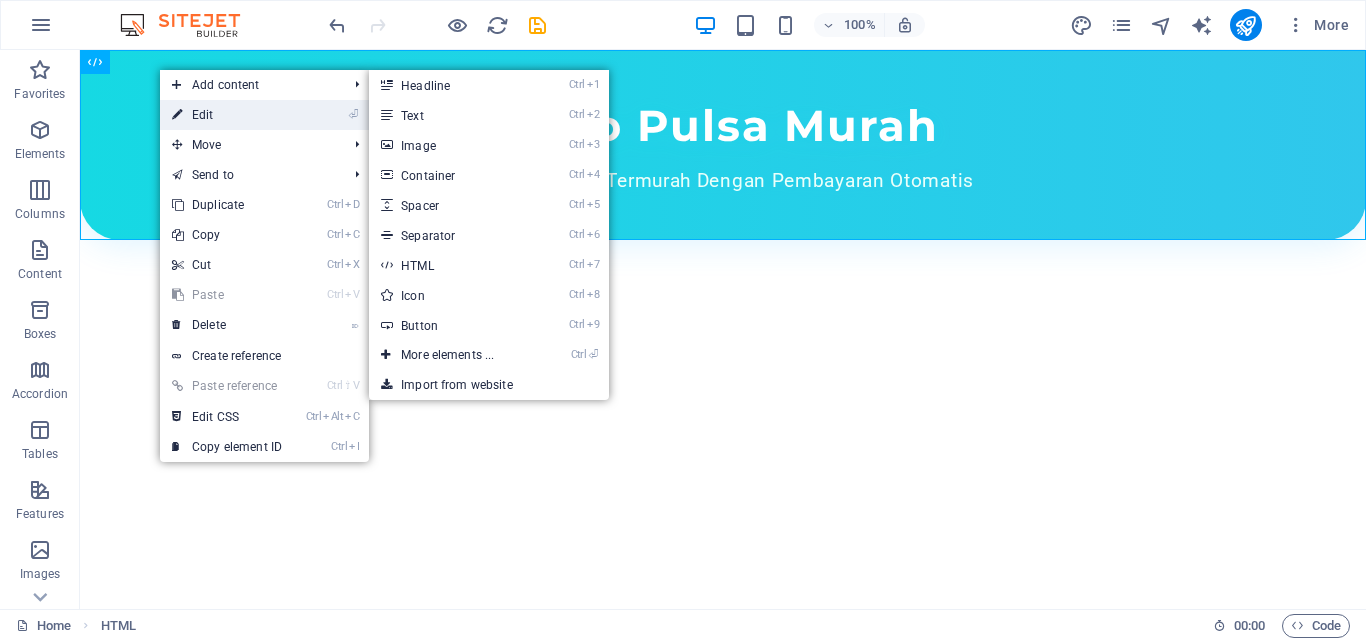 click on "⏎  Edit" at bounding box center [227, 115] 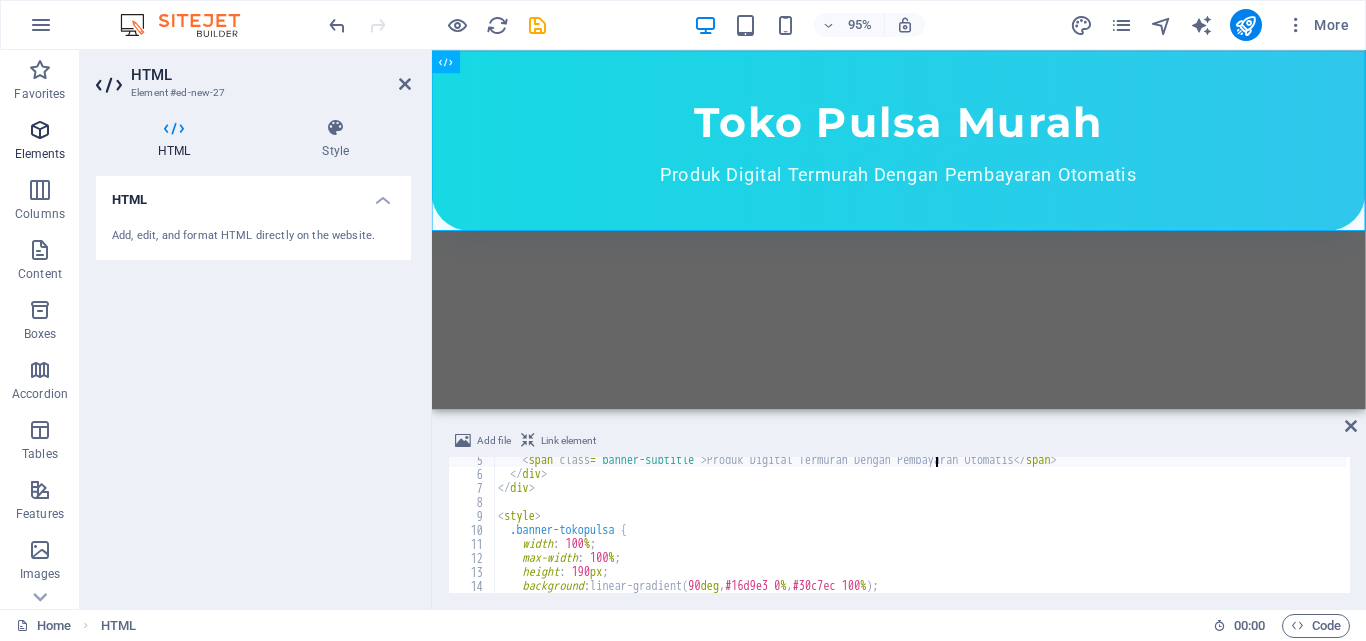 click on "Elements" at bounding box center (40, 154) 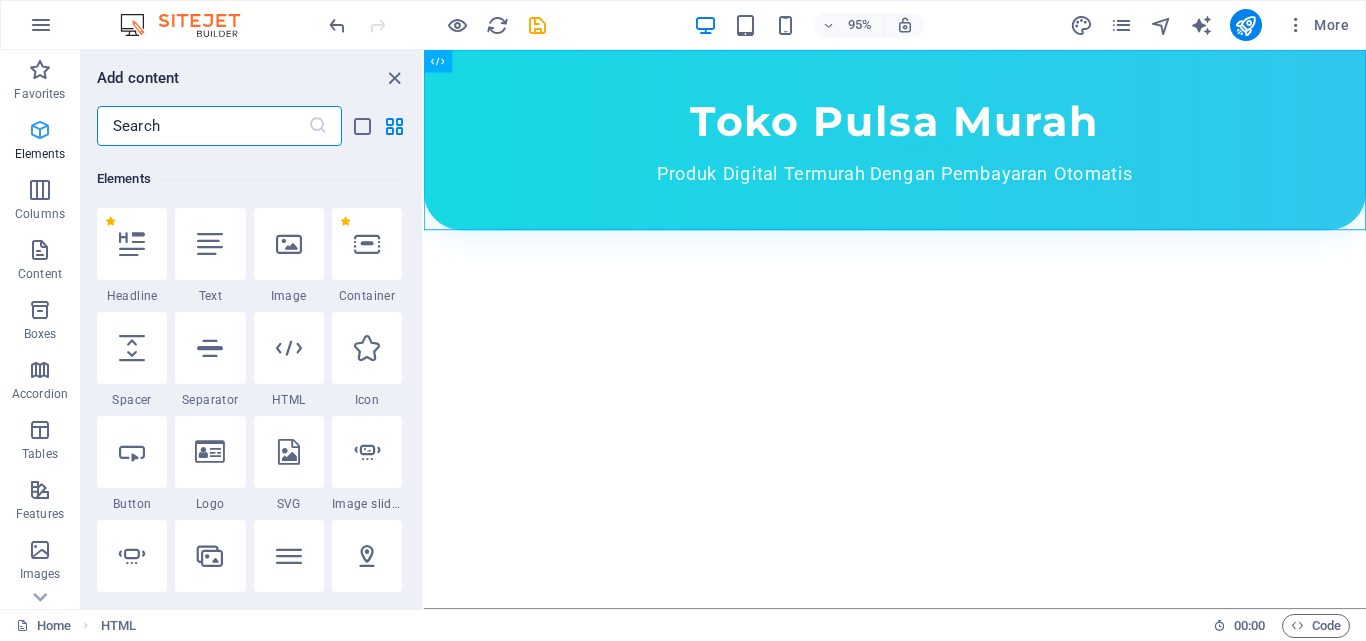 scroll, scrollTop: 213, scrollLeft: 0, axis: vertical 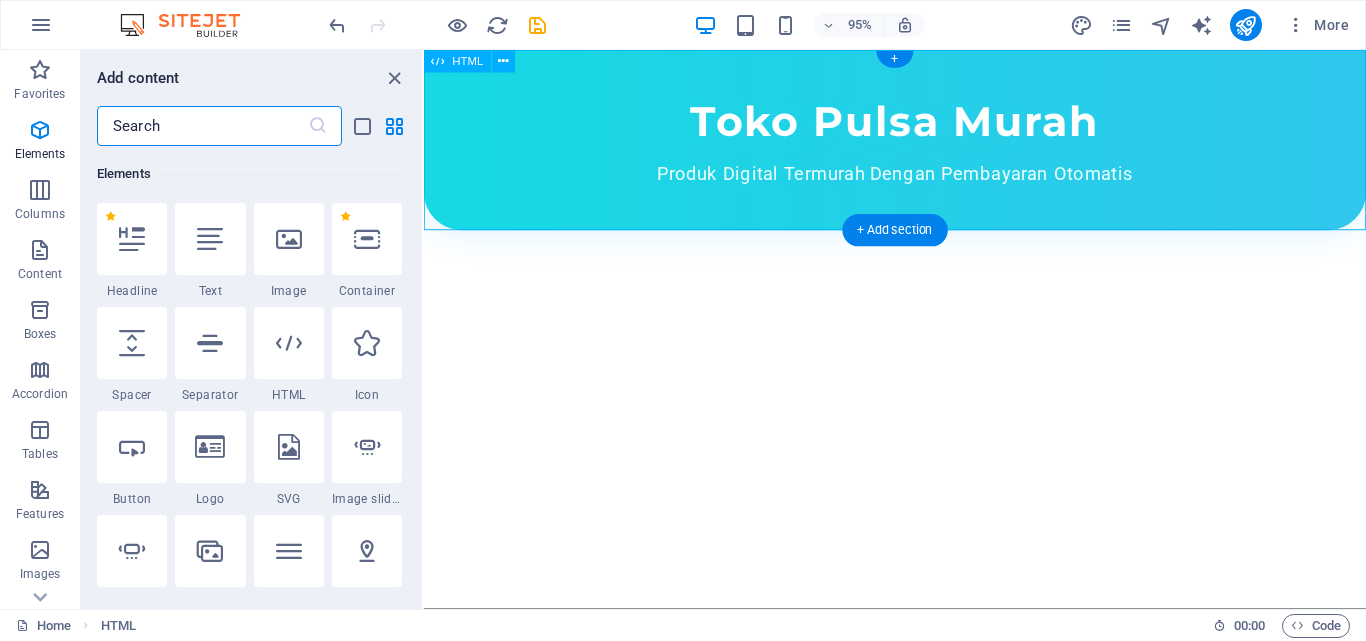 click on "Toko Pulsa Murah
Produk Digital Termurah Dengan Pembayaran Otomatis" at bounding box center [920, 145] 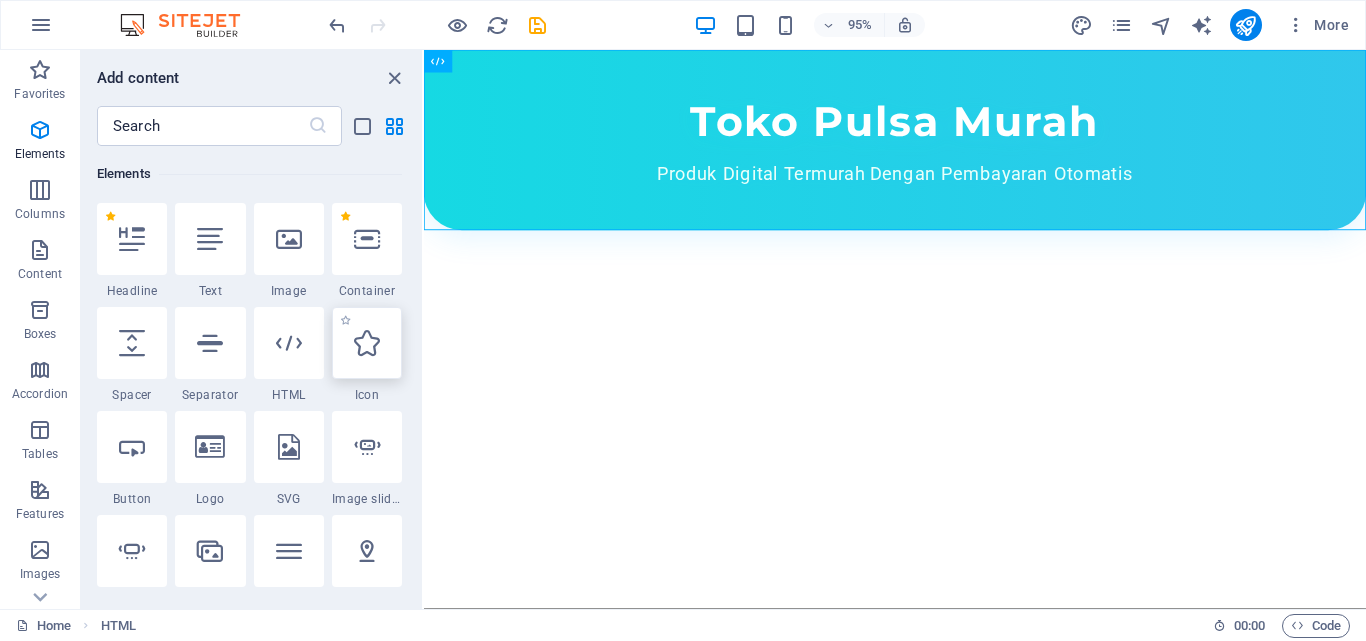 click at bounding box center (367, 343) 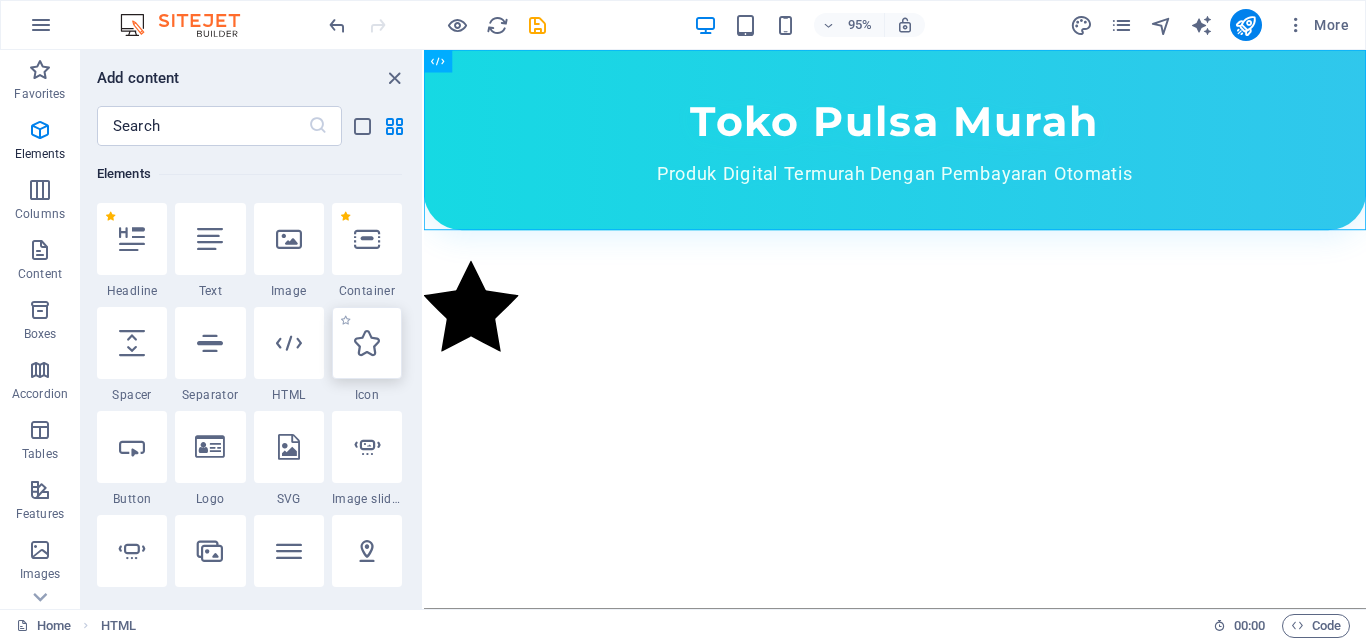 select on "xMidYMid" 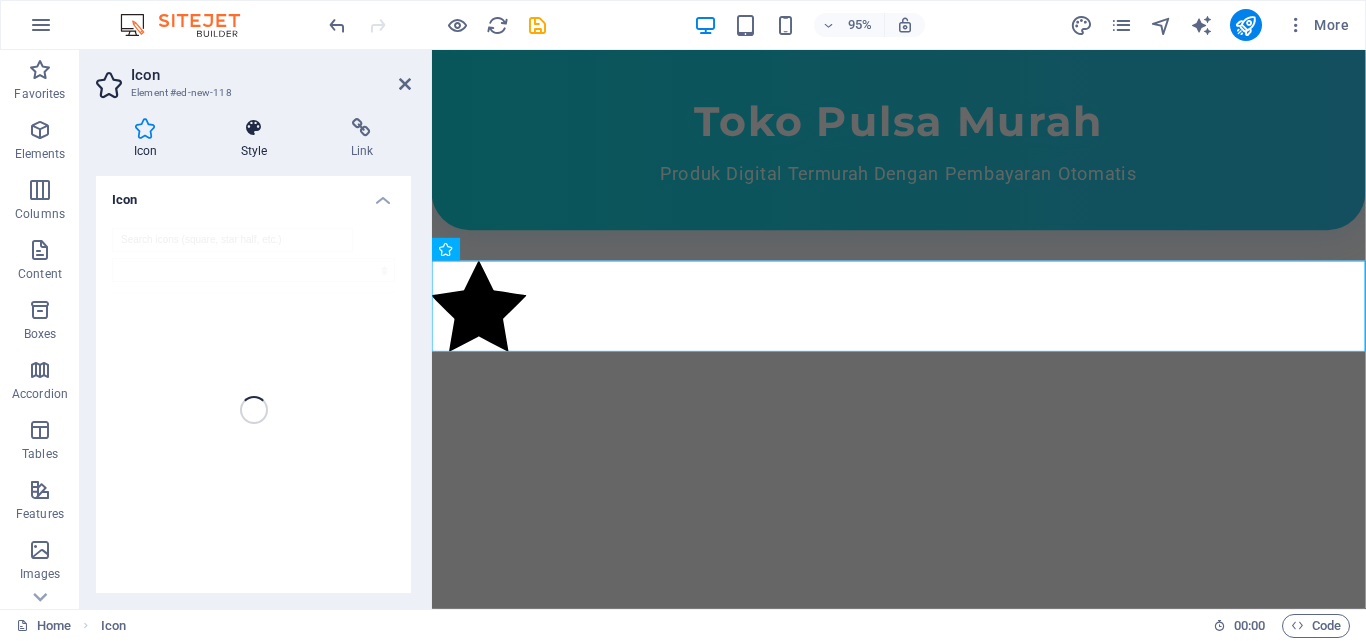 click at bounding box center [254, 128] 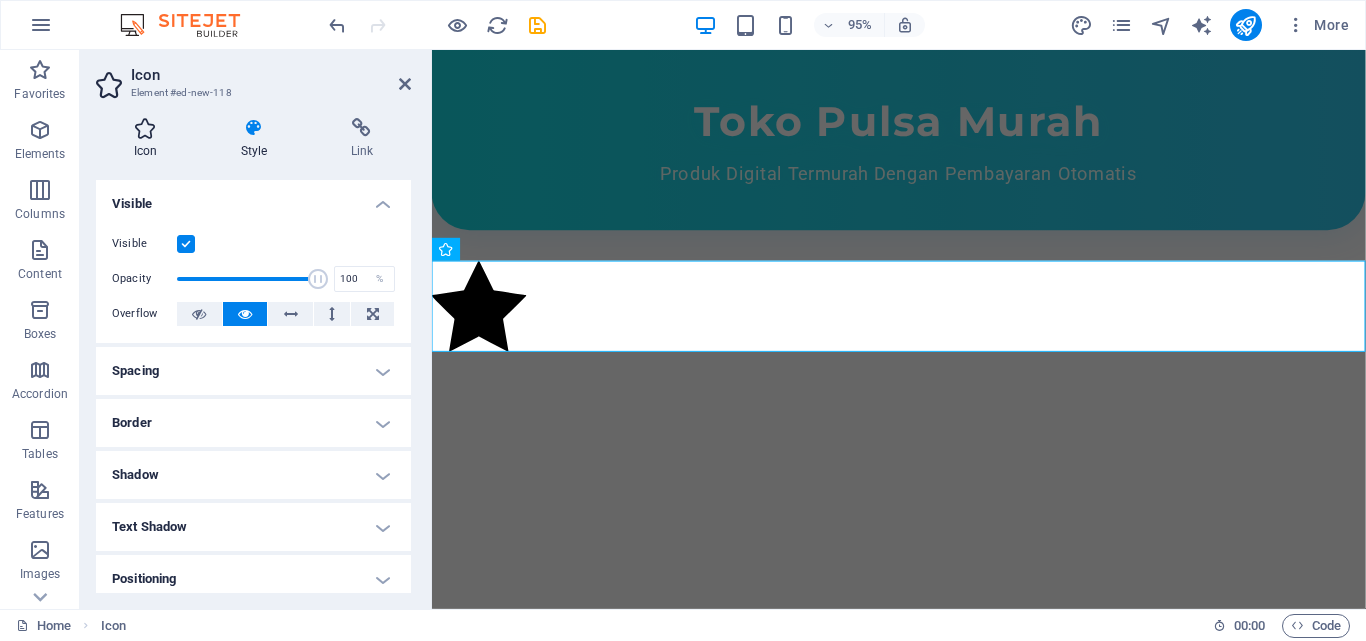 click at bounding box center (145, 128) 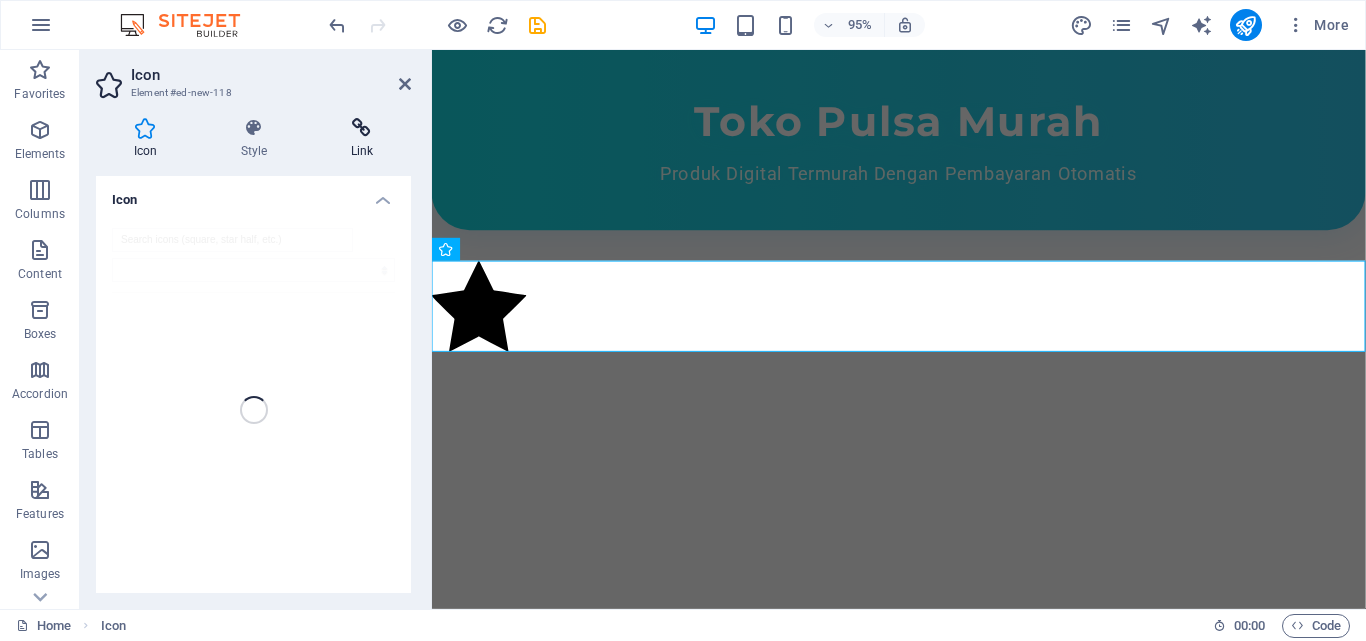 click on "Link" at bounding box center [362, 139] 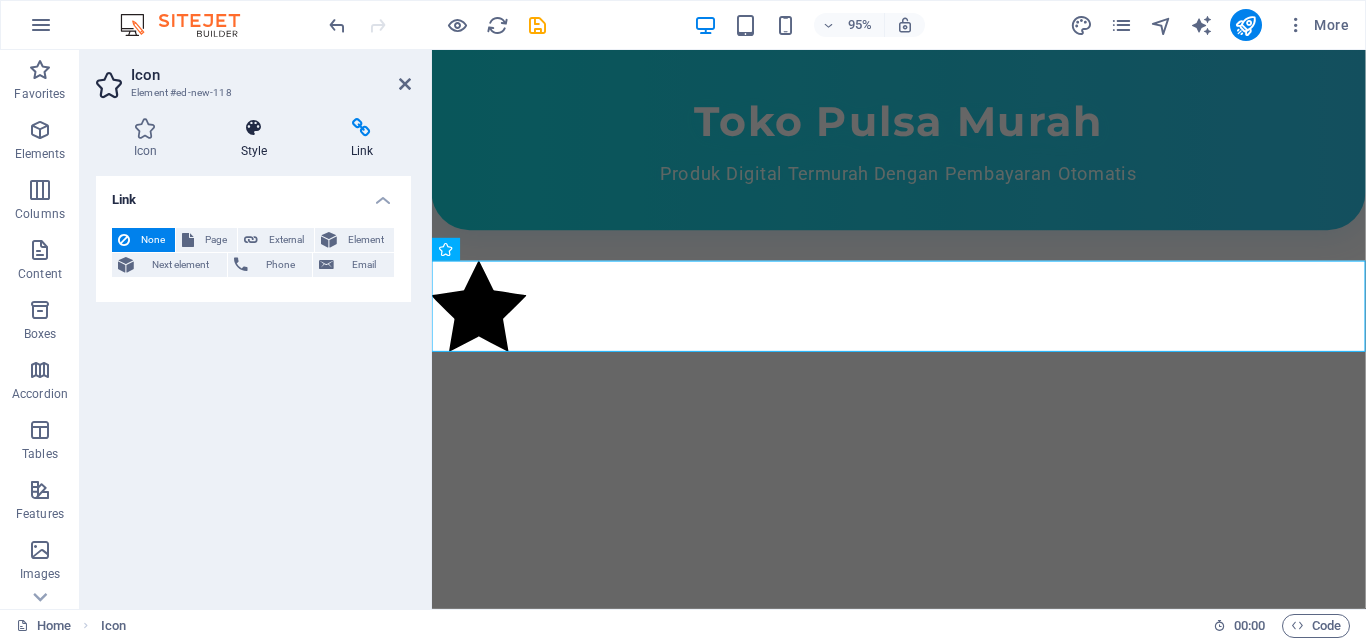 click on "Style" at bounding box center [258, 139] 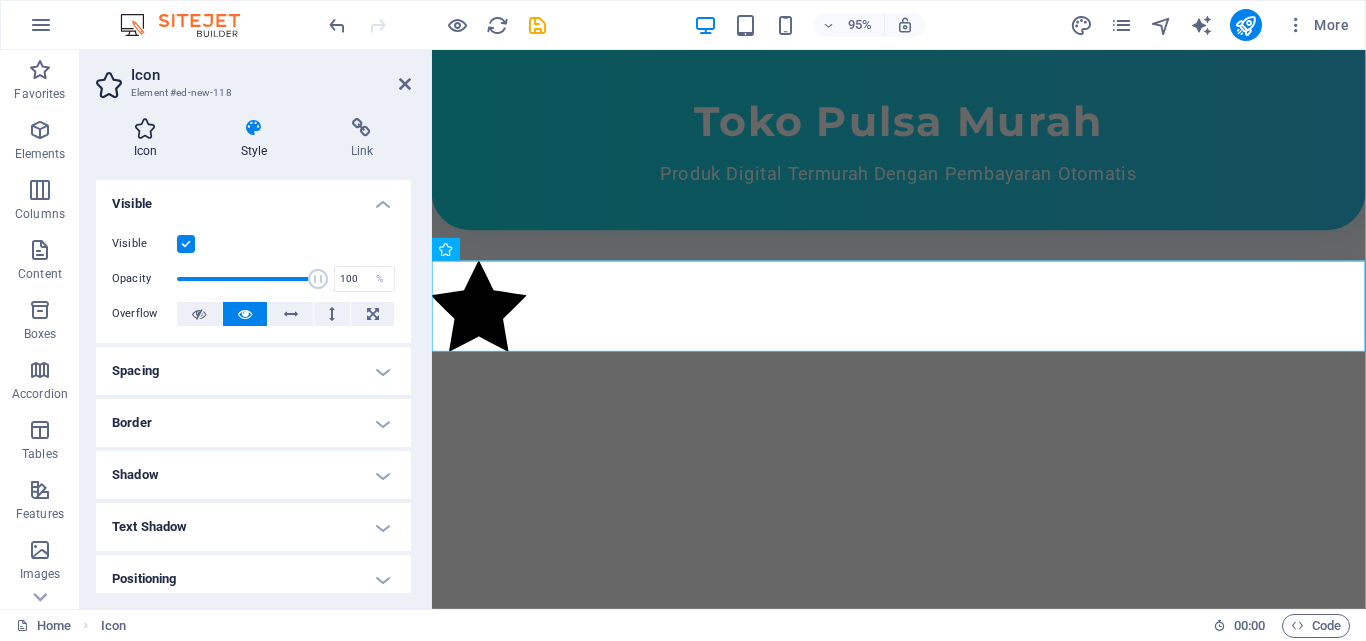 click at bounding box center [145, 128] 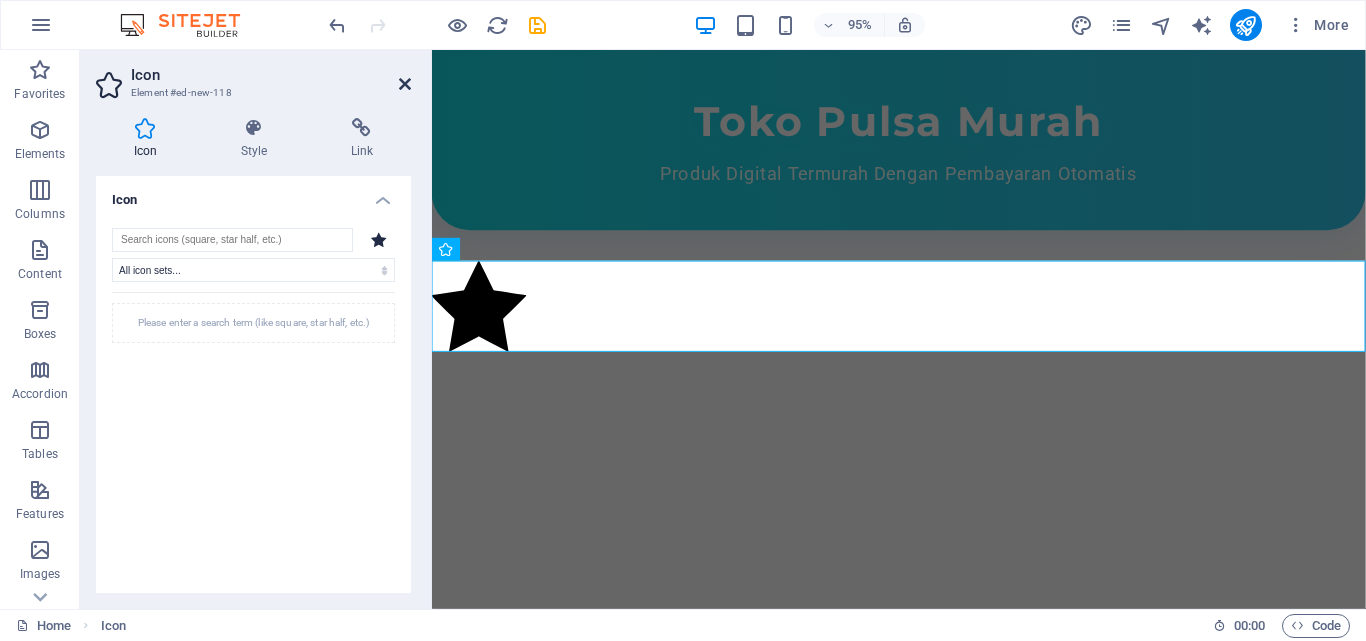 drag, startPoint x: 408, startPoint y: 84, endPoint x: 325, endPoint y: 38, distance: 94.89468 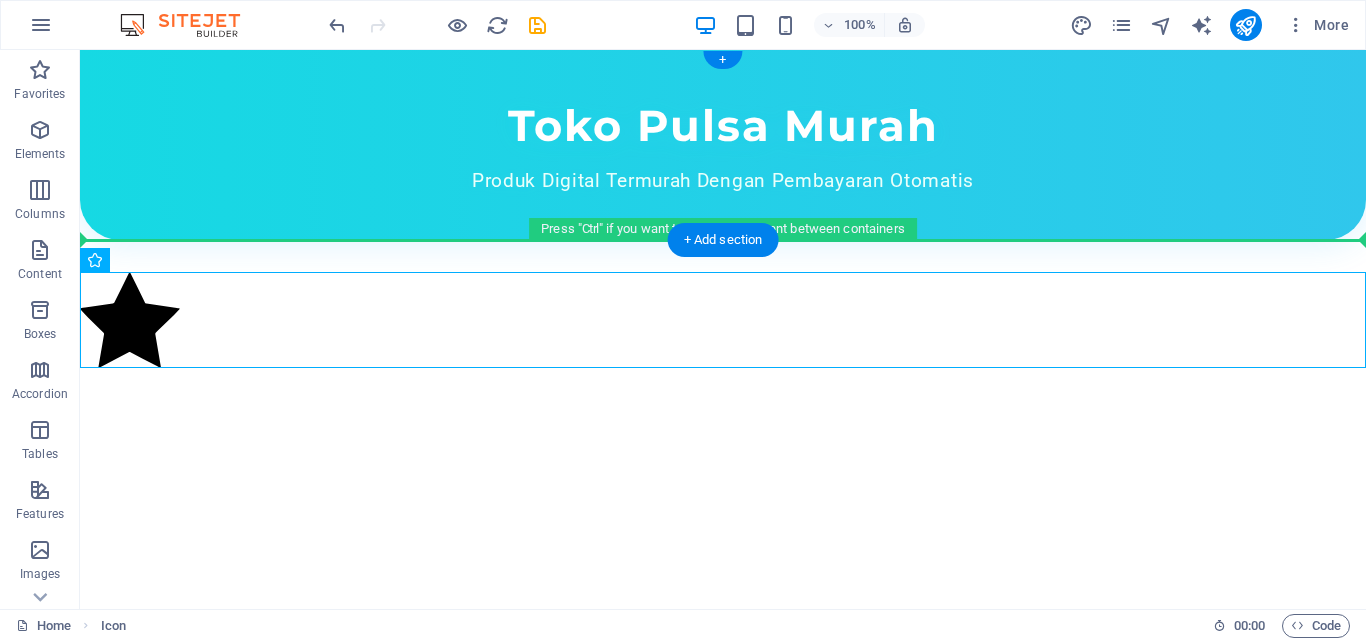 drag, startPoint x: 147, startPoint y: 325, endPoint x: 147, endPoint y: 155, distance: 170 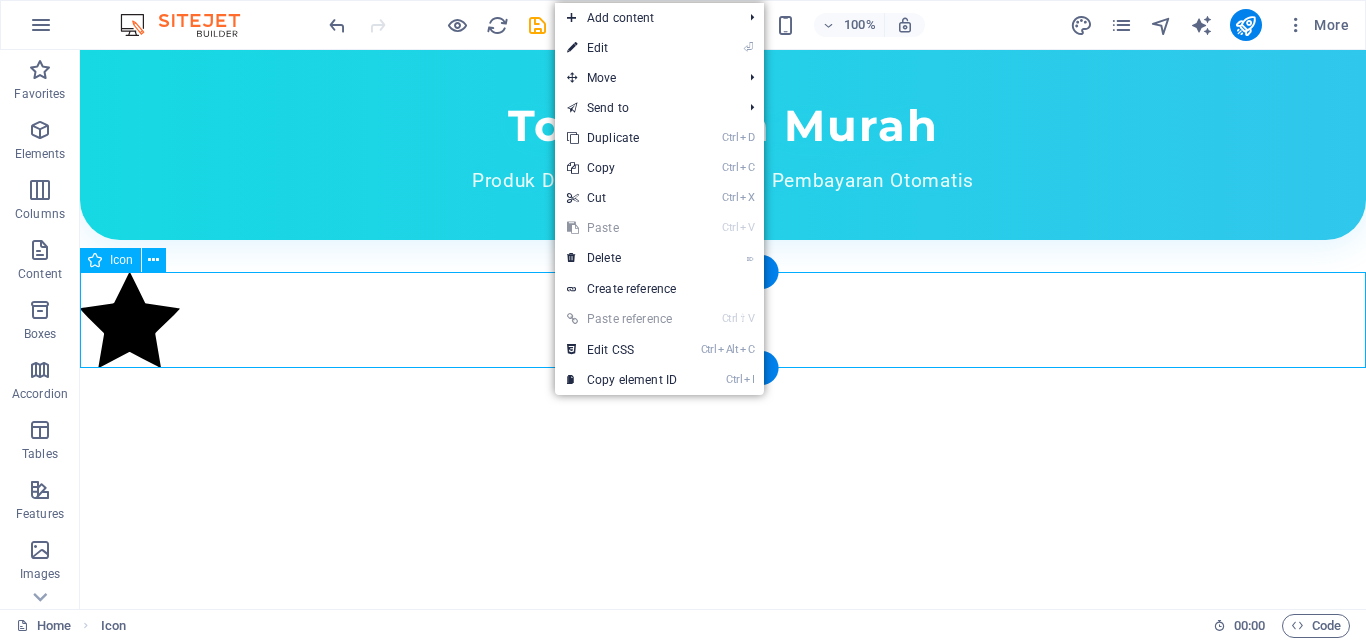 click at bounding box center (723, 323) 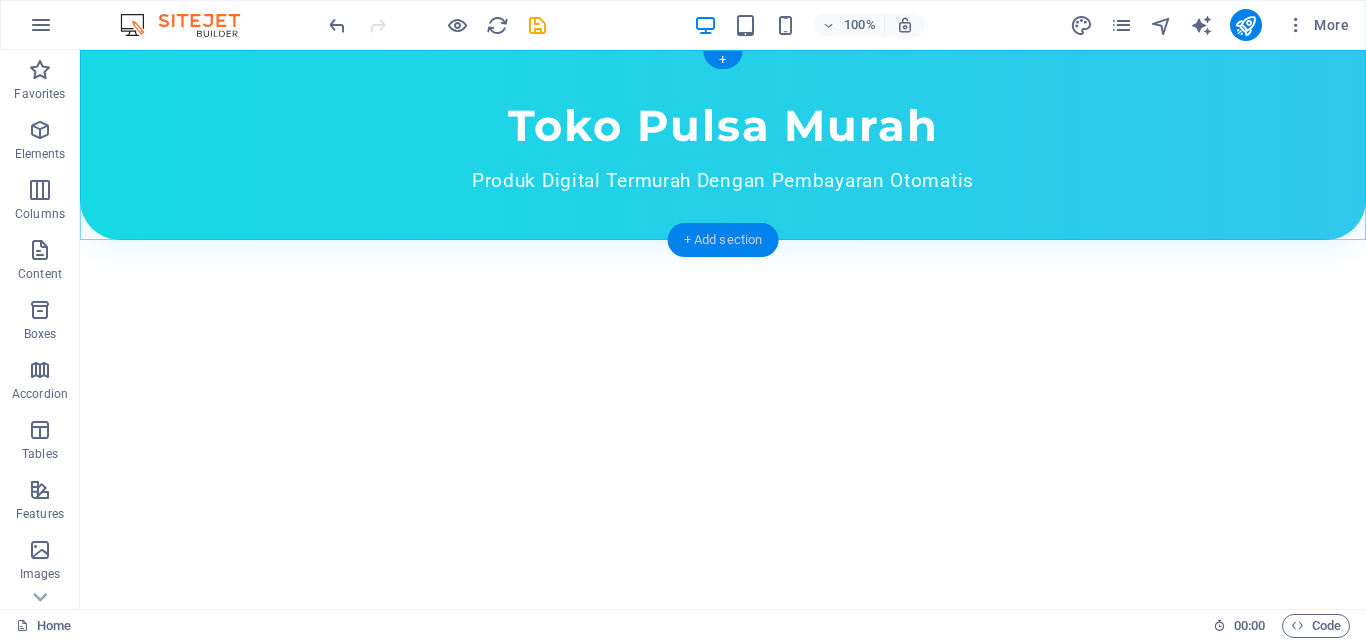 drag, startPoint x: 729, startPoint y: 246, endPoint x: 769, endPoint y: 353, distance: 114.232216 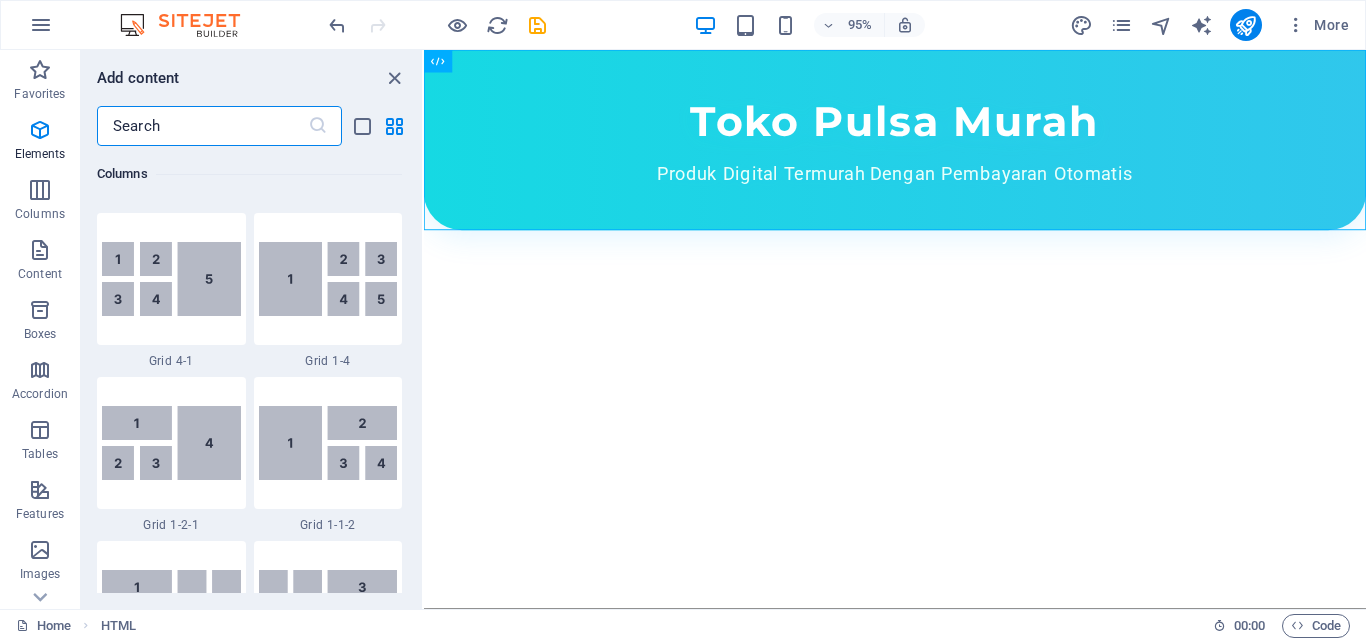 scroll, scrollTop: 3499, scrollLeft: 0, axis: vertical 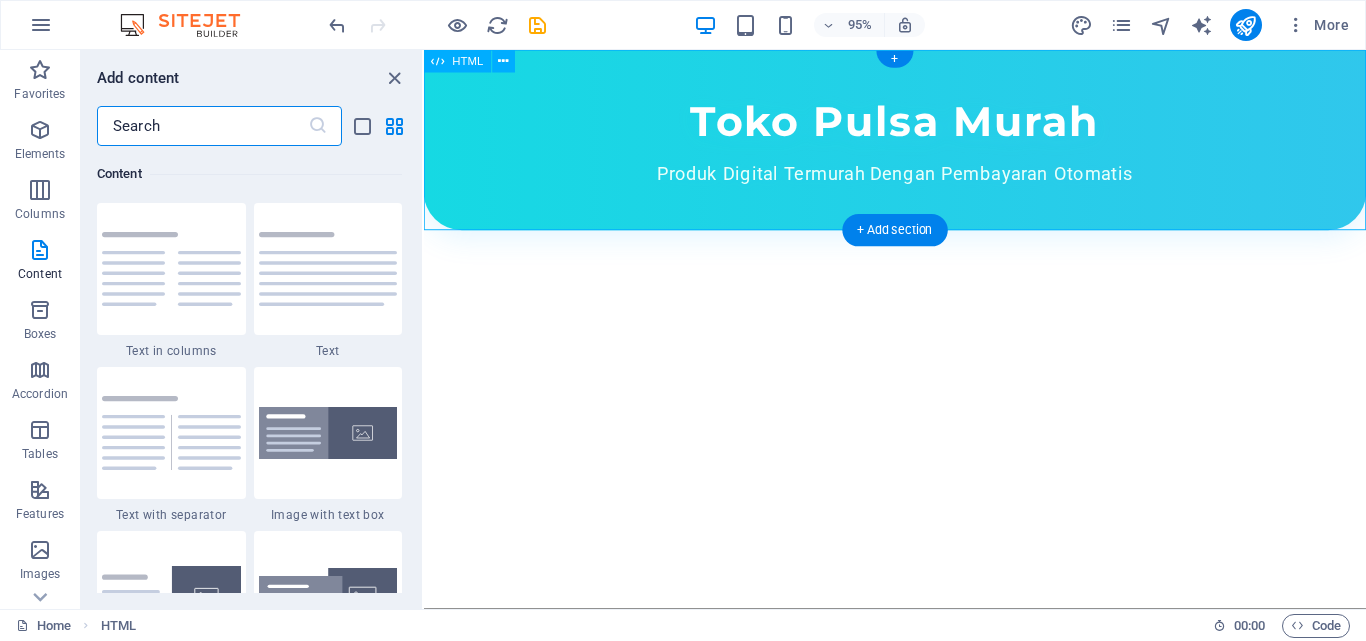 click on "Toko Pulsa Murah
Produk Digital Termurah Dengan Pembayaran Otomatis" at bounding box center [920, 145] 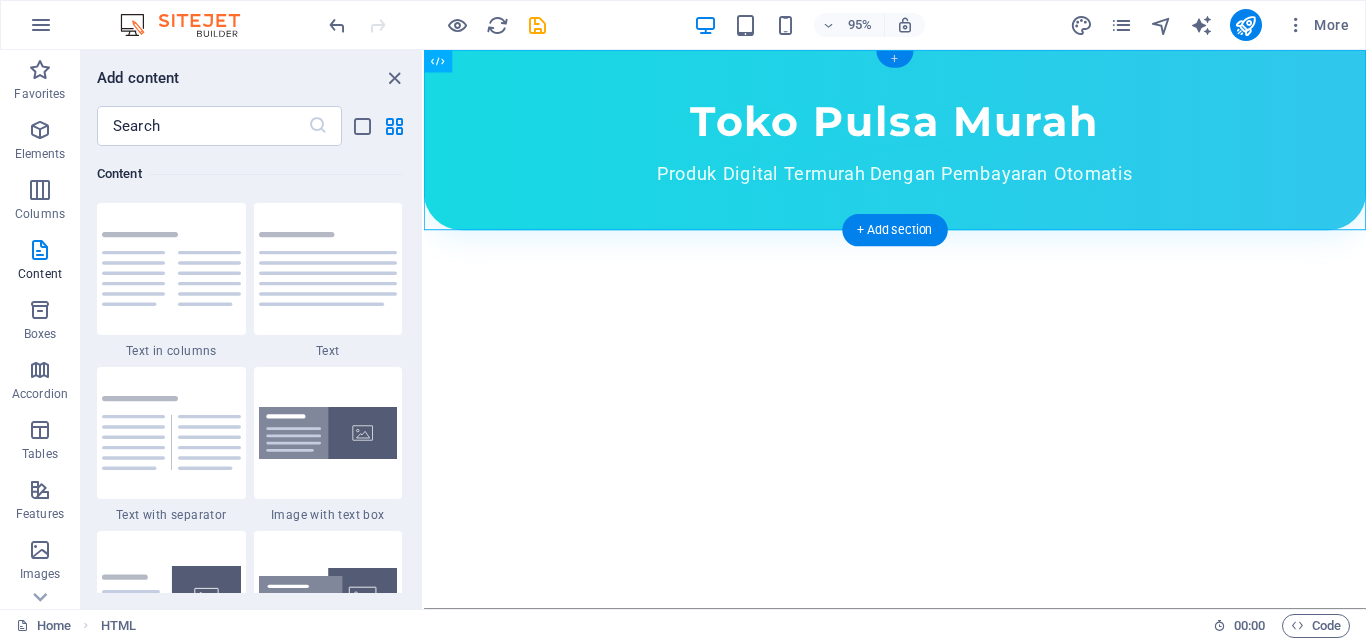 click on "+" at bounding box center [894, 59] 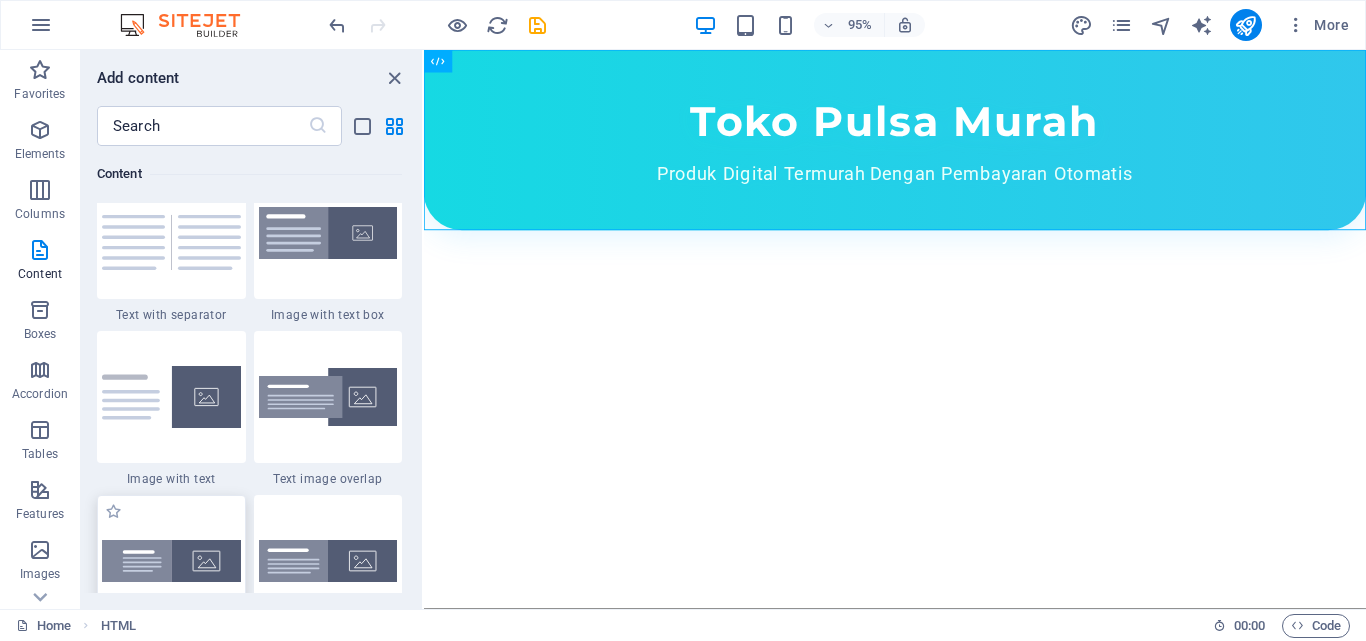 scroll, scrollTop: 3399, scrollLeft: 0, axis: vertical 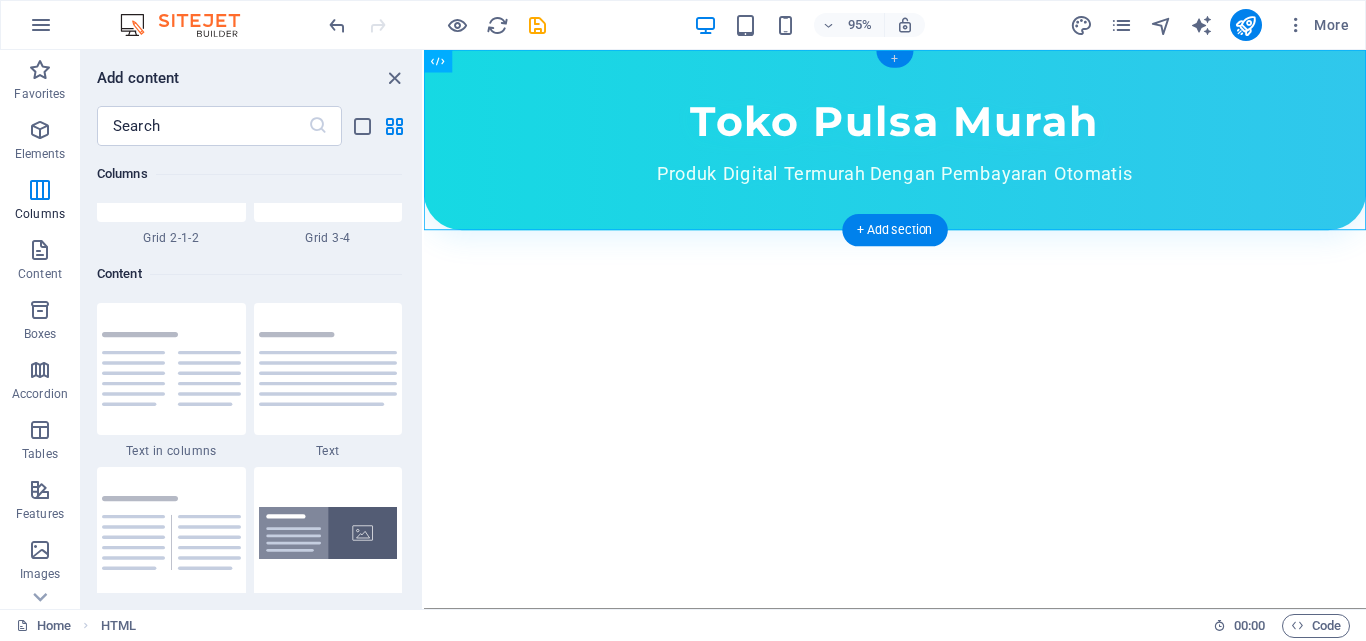 click on "+" at bounding box center [894, 59] 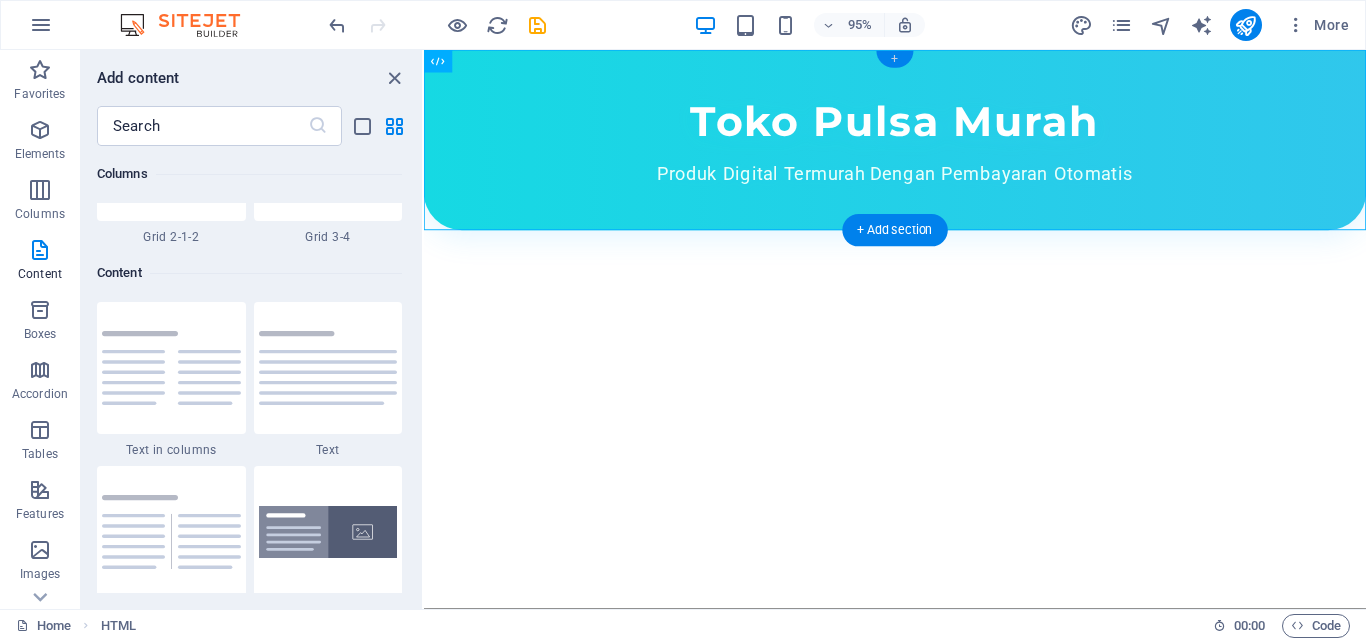 click on "+" at bounding box center [894, 59] 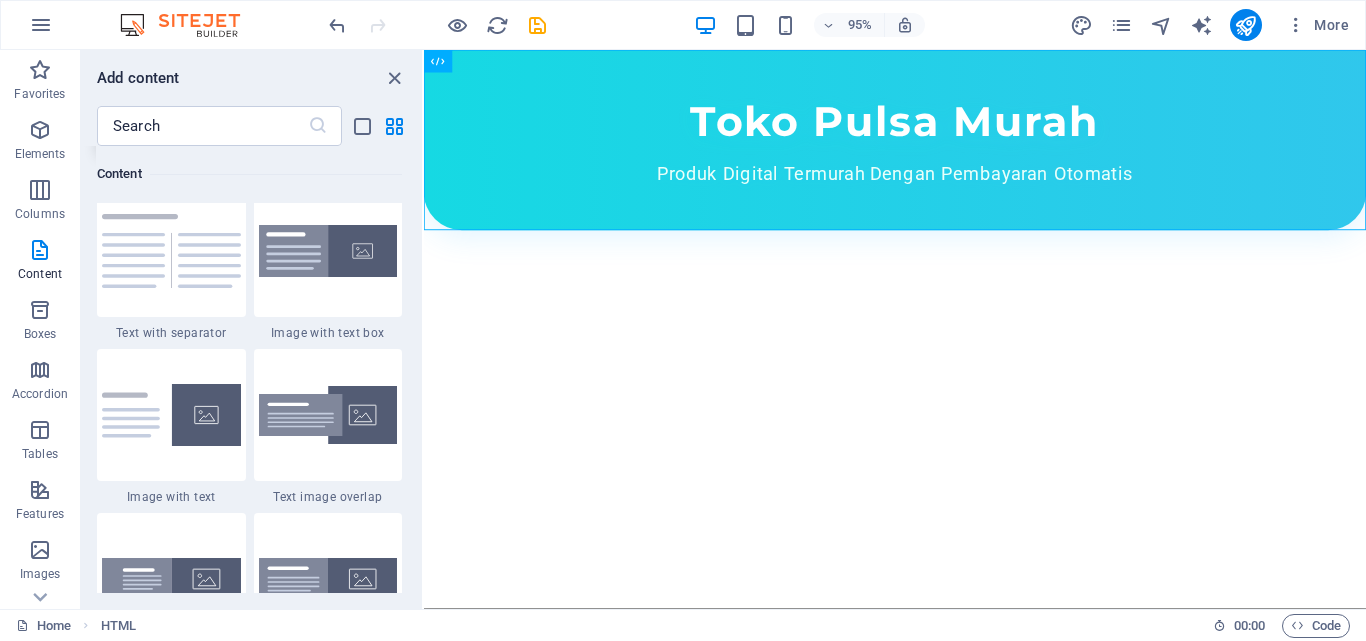 scroll, scrollTop: 3699, scrollLeft: 0, axis: vertical 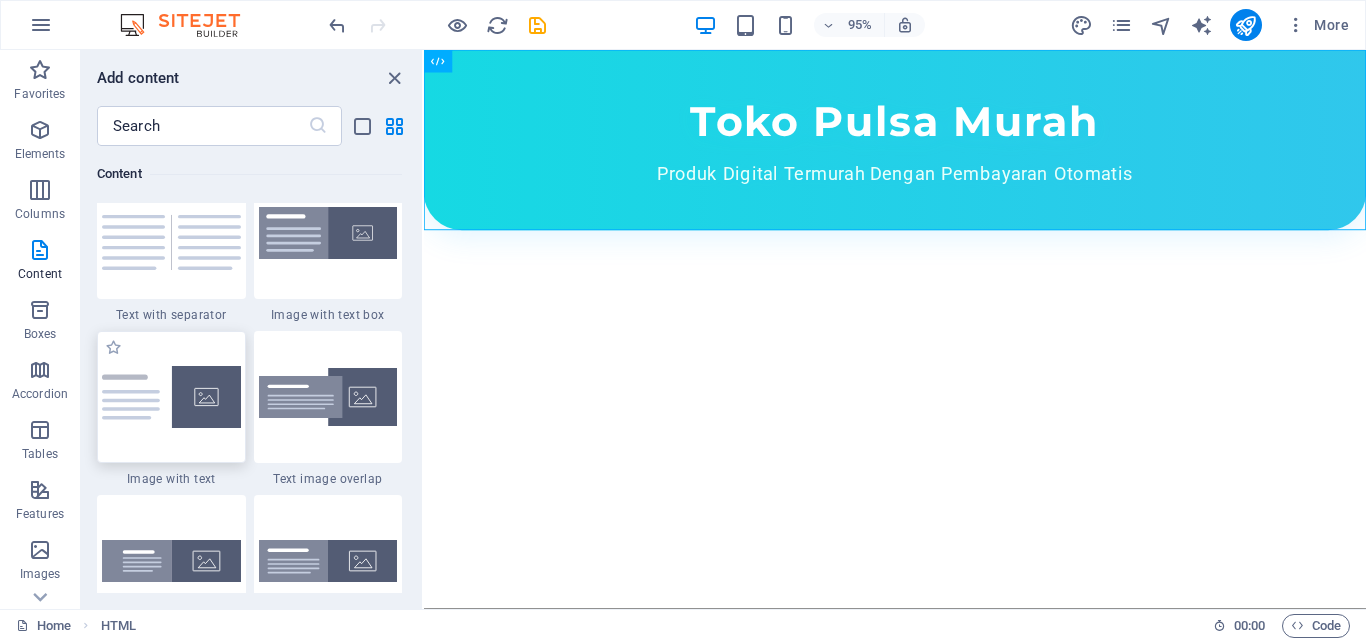 click at bounding box center [171, 397] 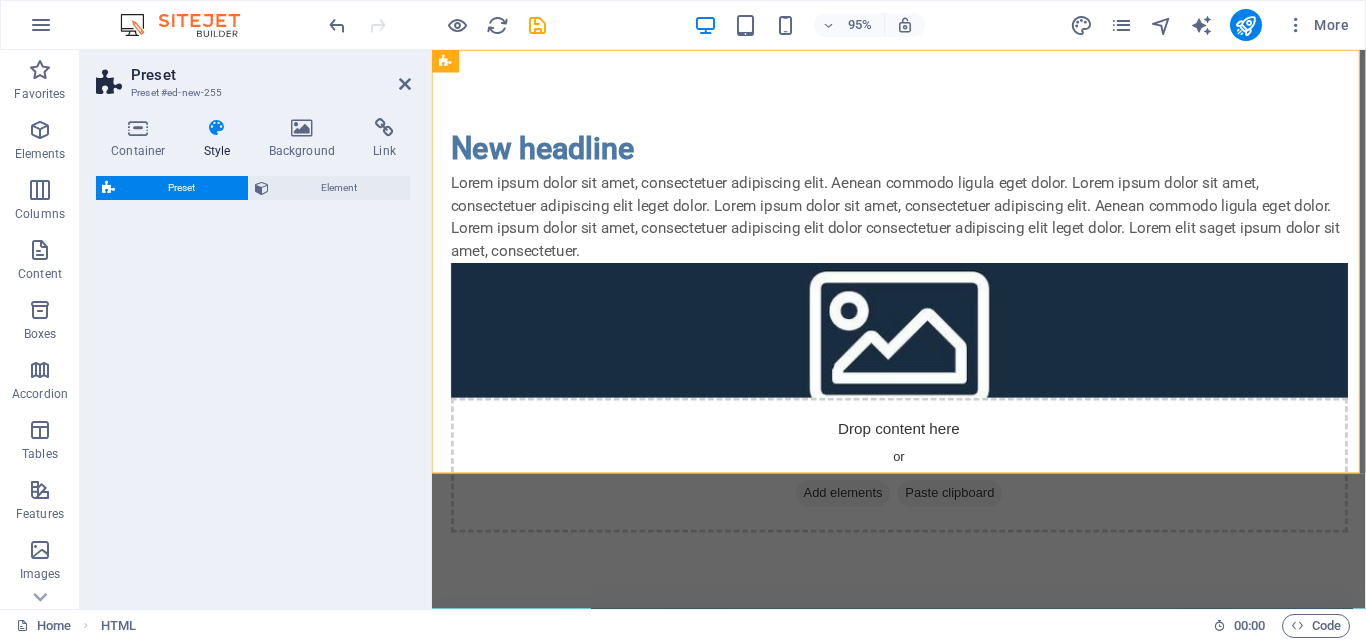 select on "rem" 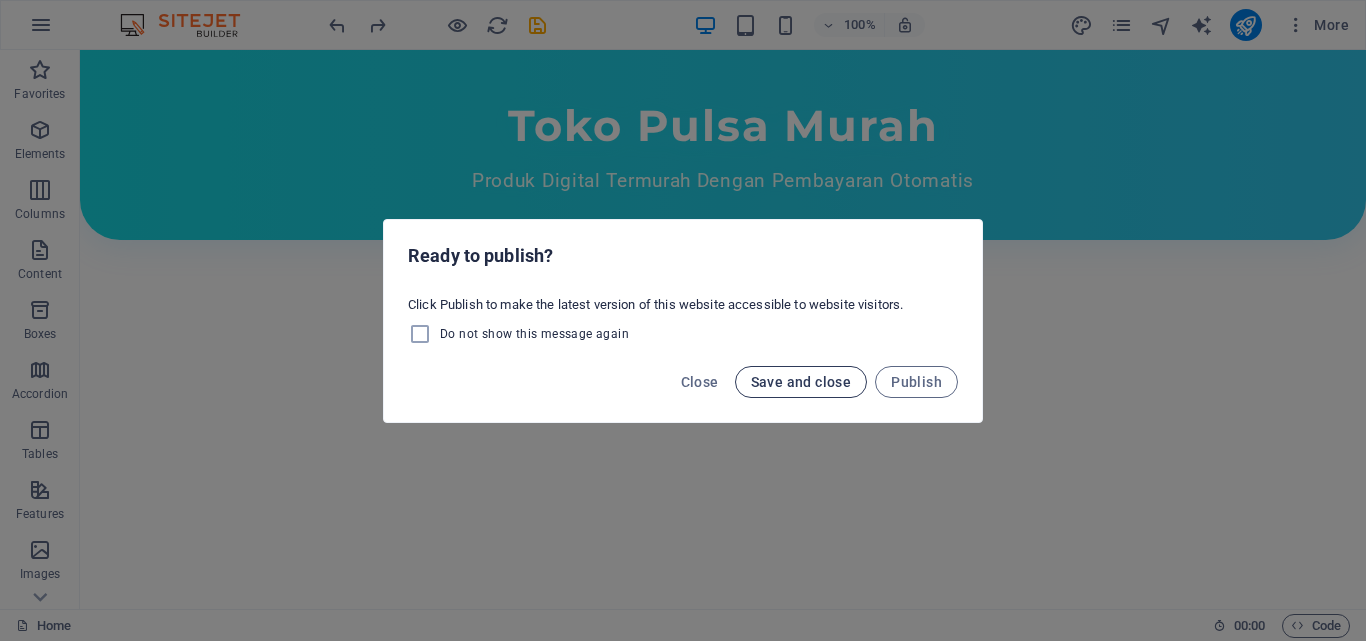 click on "Save and close" at bounding box center (801, 382) 